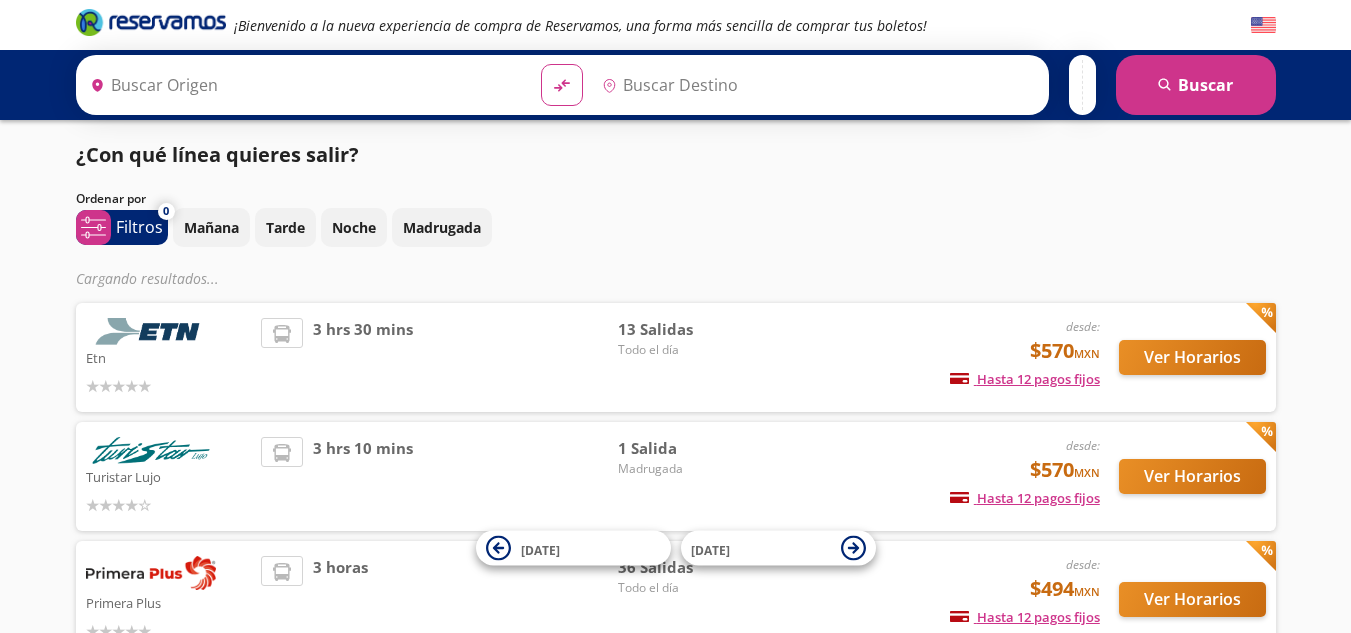 type on "[GEOGRAPHIC_DATA], [GEOGRAPHIC_DATA]" 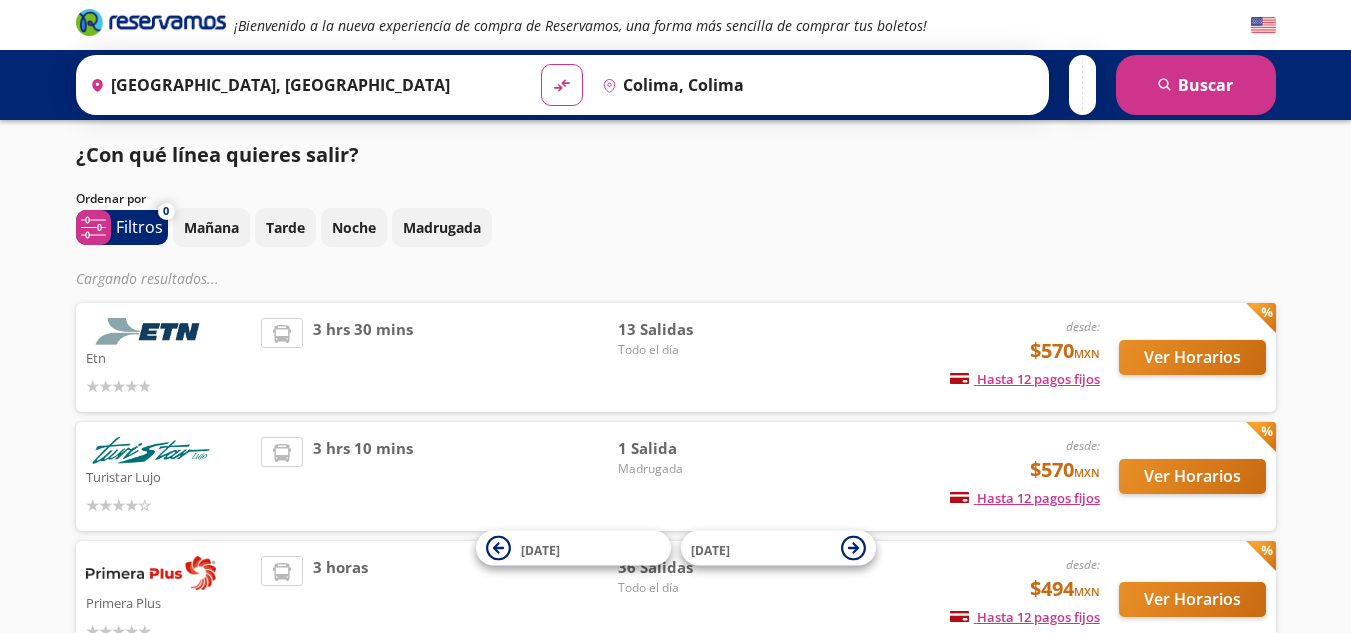 scroll, scrollTop: 0, scrollLeft: 0, axis: both 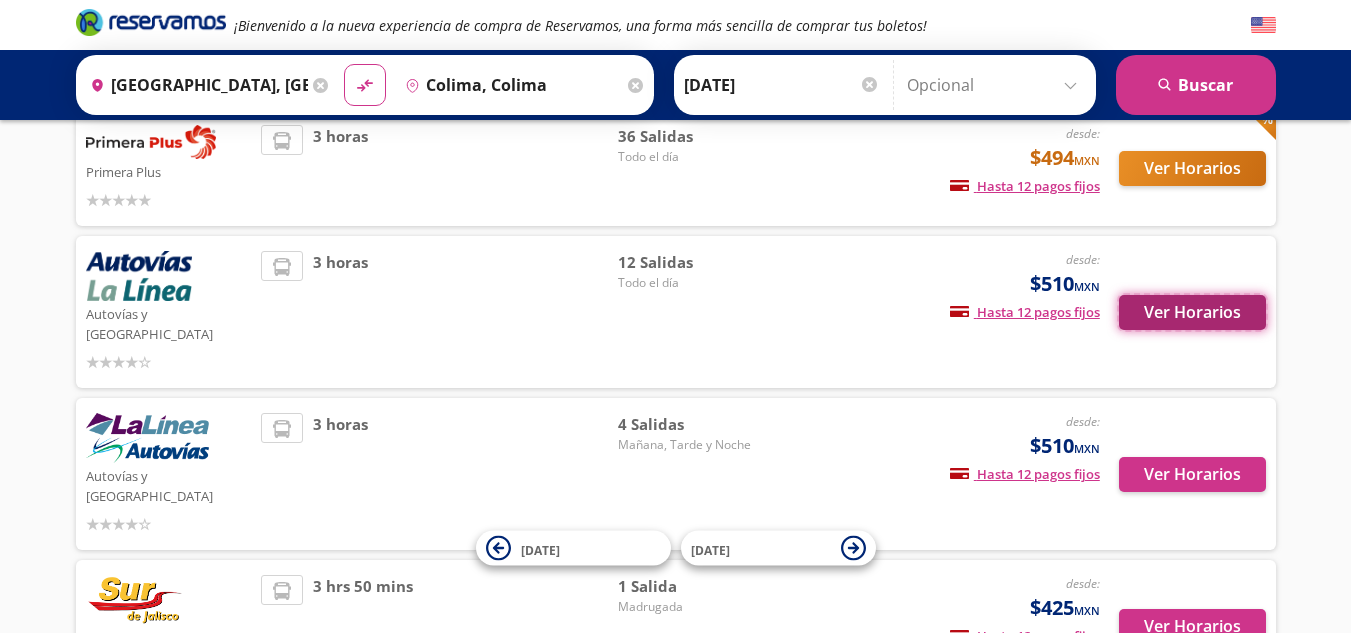 click on "Ver Horarios" at bounding box center [1192, 312] 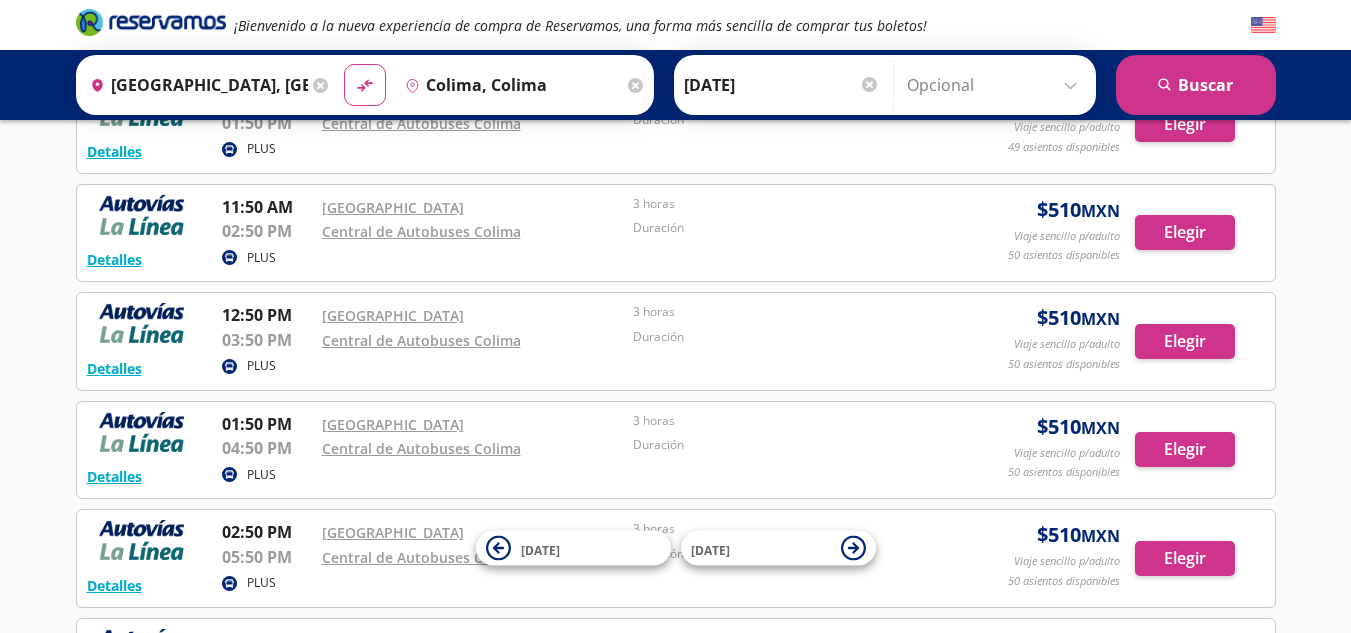 scroll, scrollTop: 0, scrollLeft: 0, axis: both 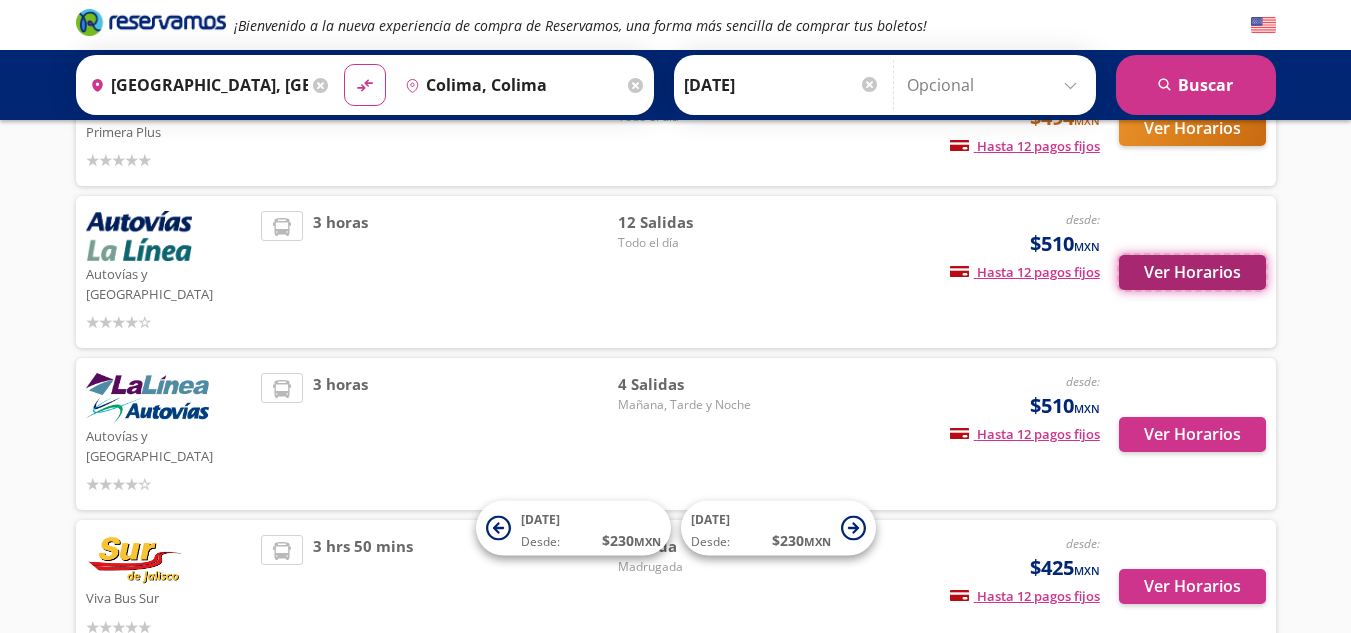 click on "Ver Horarios" at bounding box center (1192, 272) 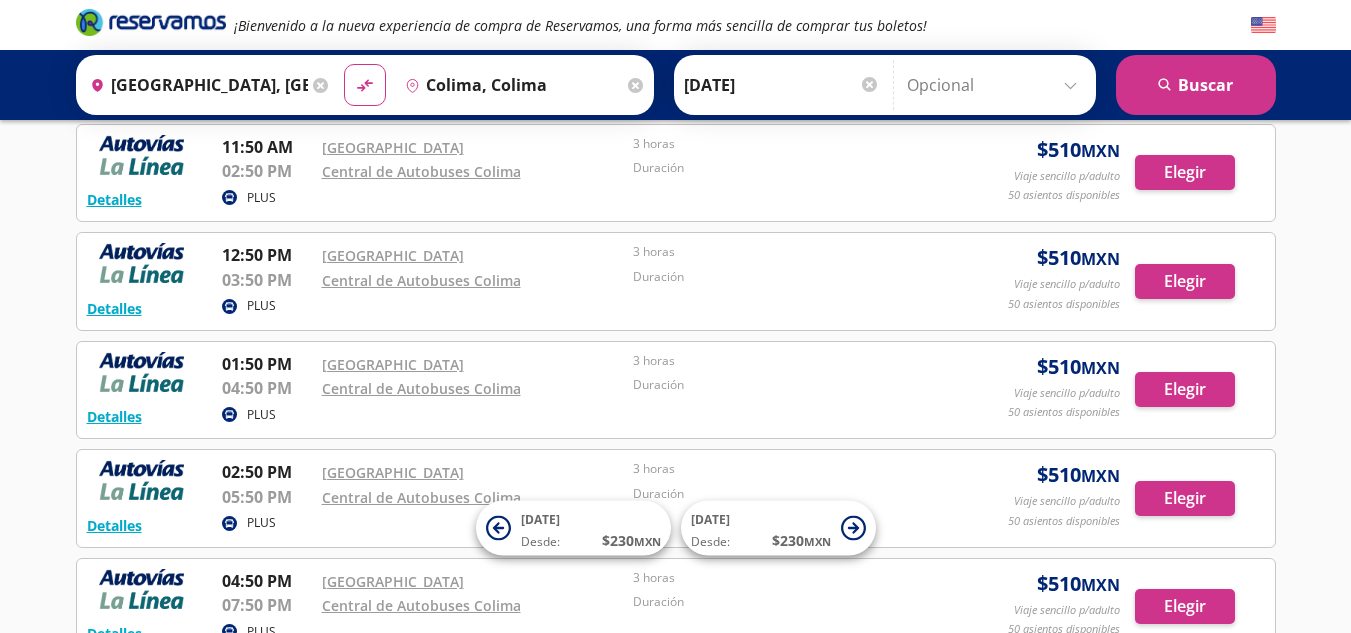 scroll, scrollTop: 0, scrollLeft: 0, axis: both 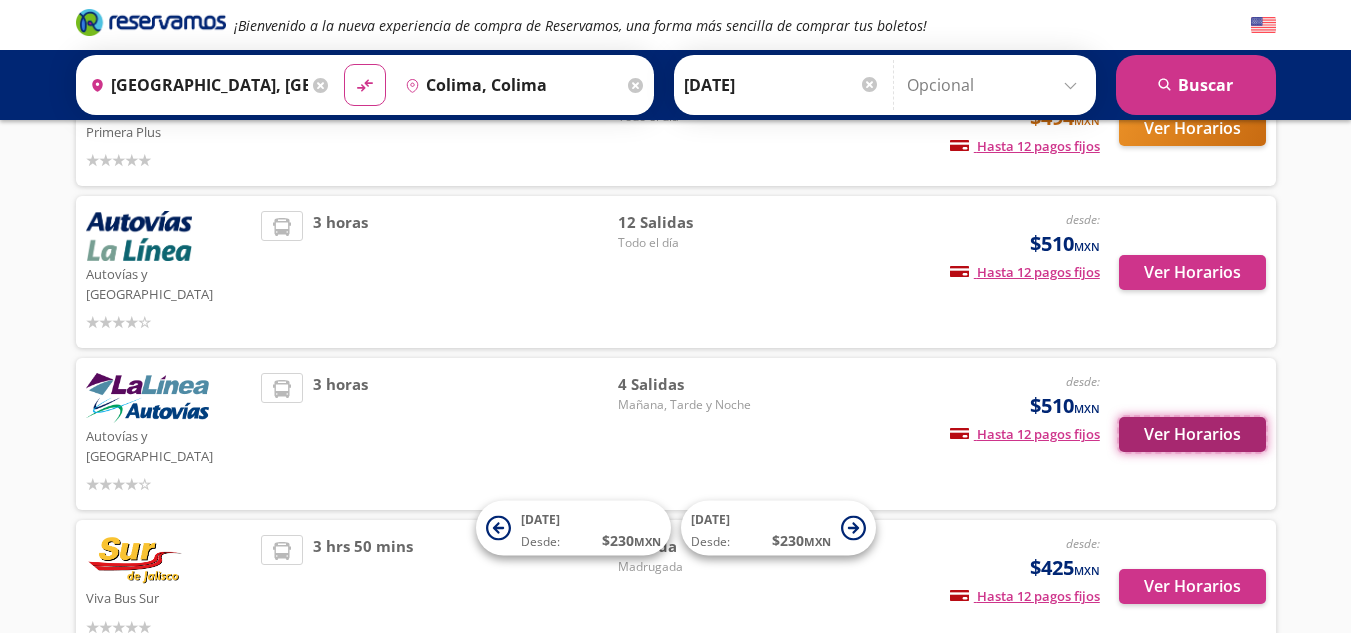 click on "Ver Horarios" at bounding box center [1192, 434] 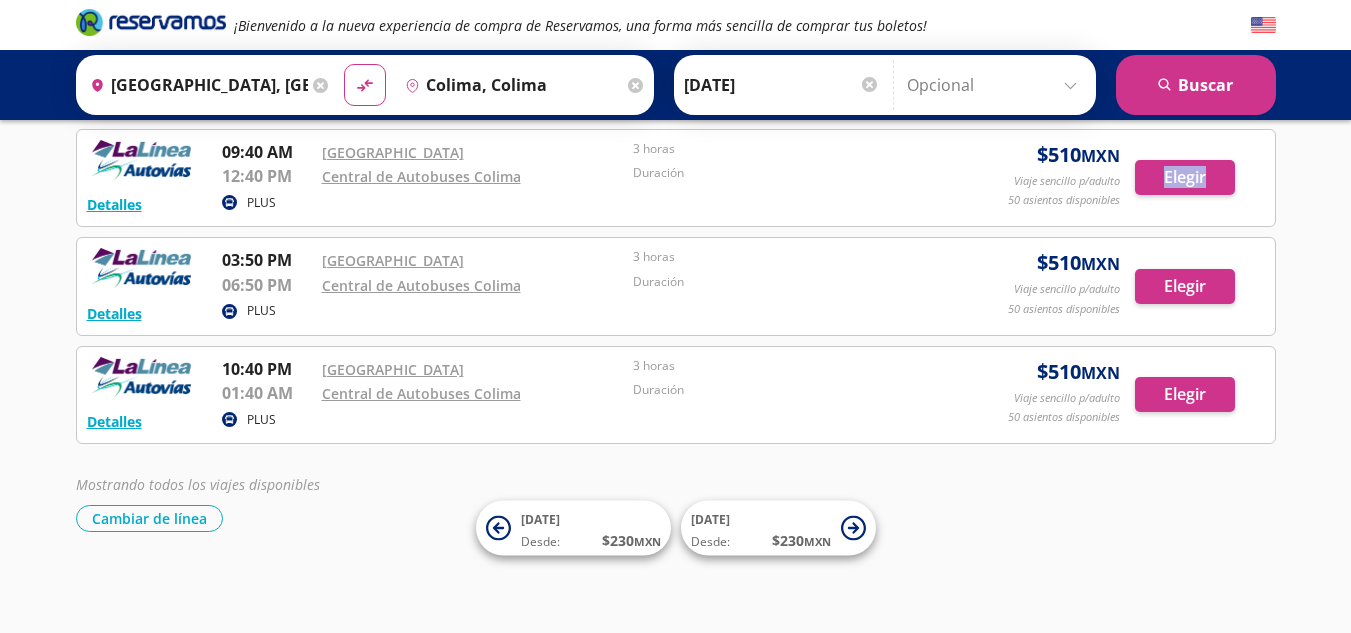 scroll, scrollTop: 0, scrollLeft: 0, axis: both 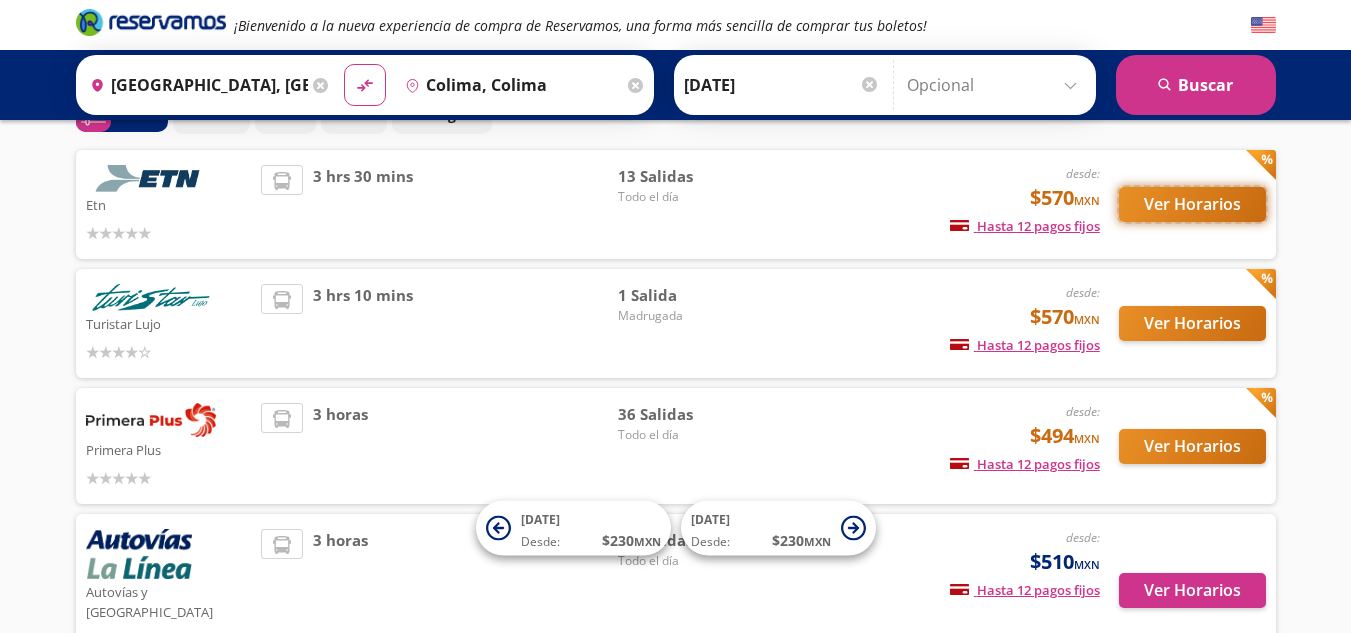 click on "Ver Horarios" at bounding box center (1192, 204) 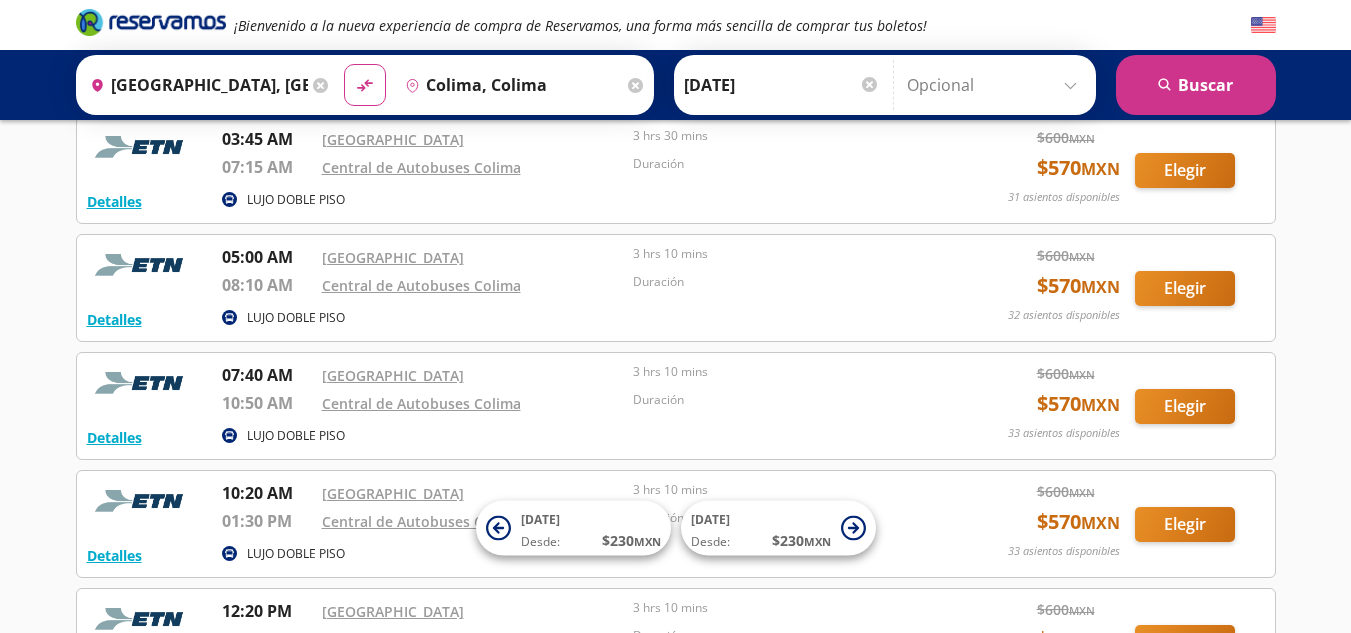 scroll, scrollTop: 0, scrollLeft: 0, axis: both 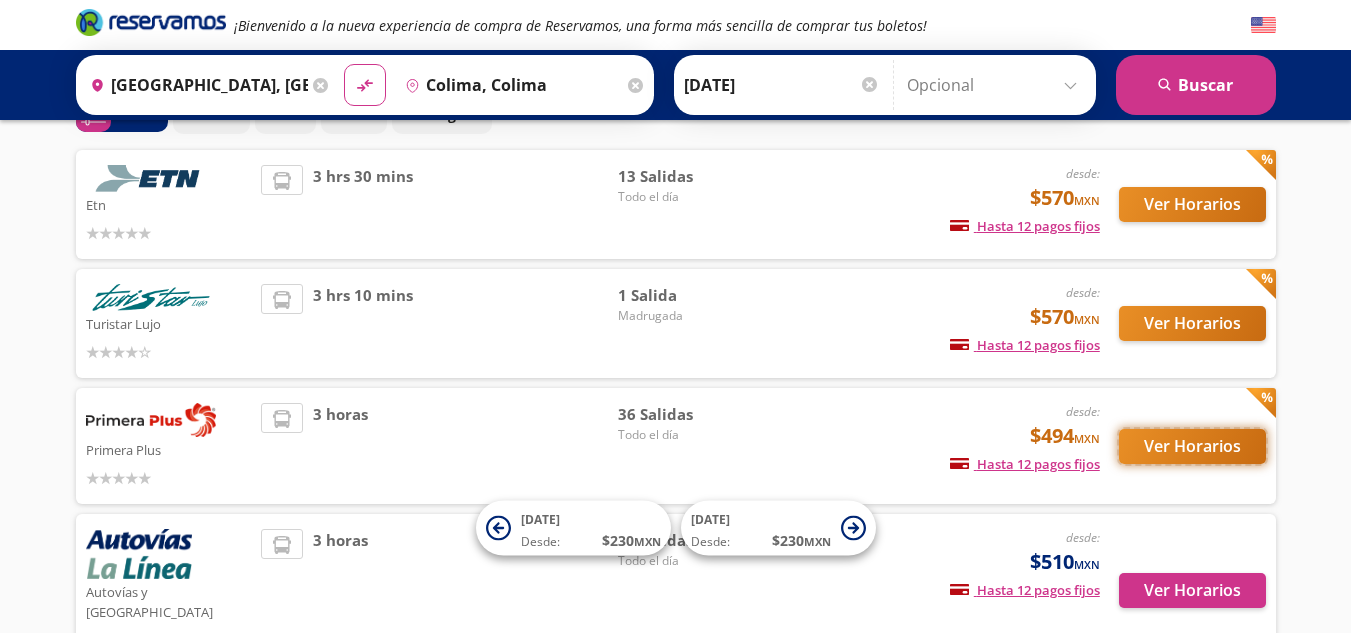 click on "Ver Horarios" at bounding box center [1192, 446] 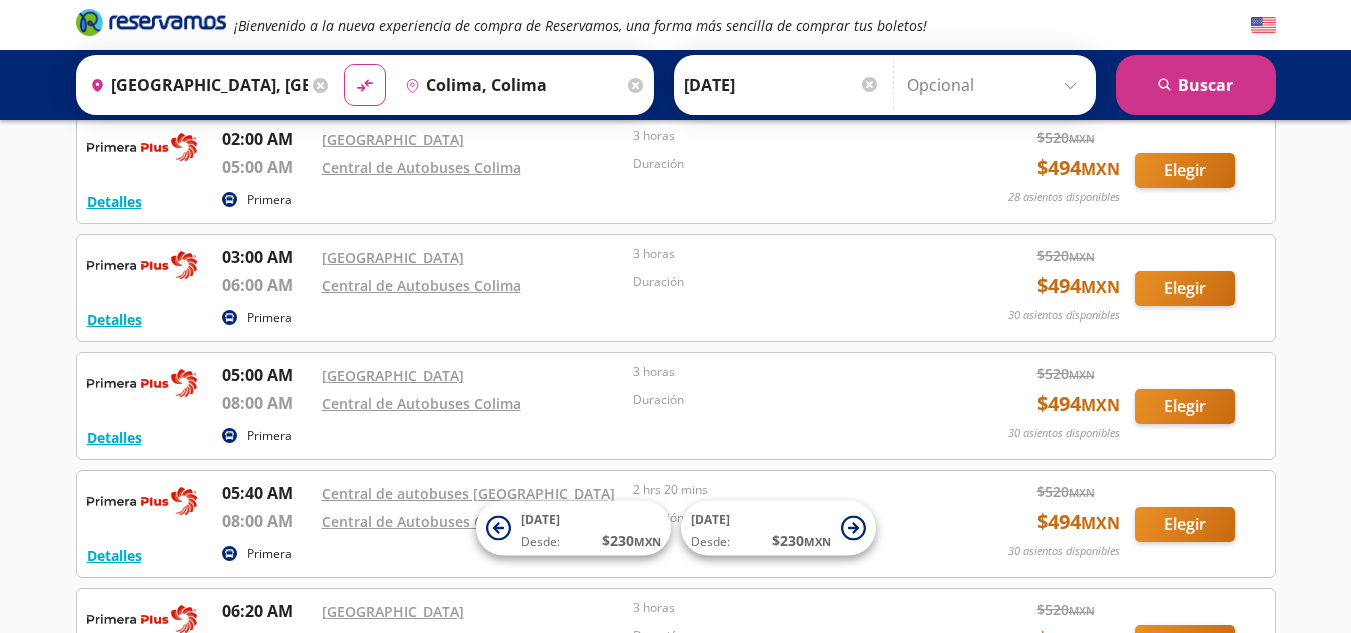 scroll, scrollTop: 0, scrollLeft: 0, axis: both 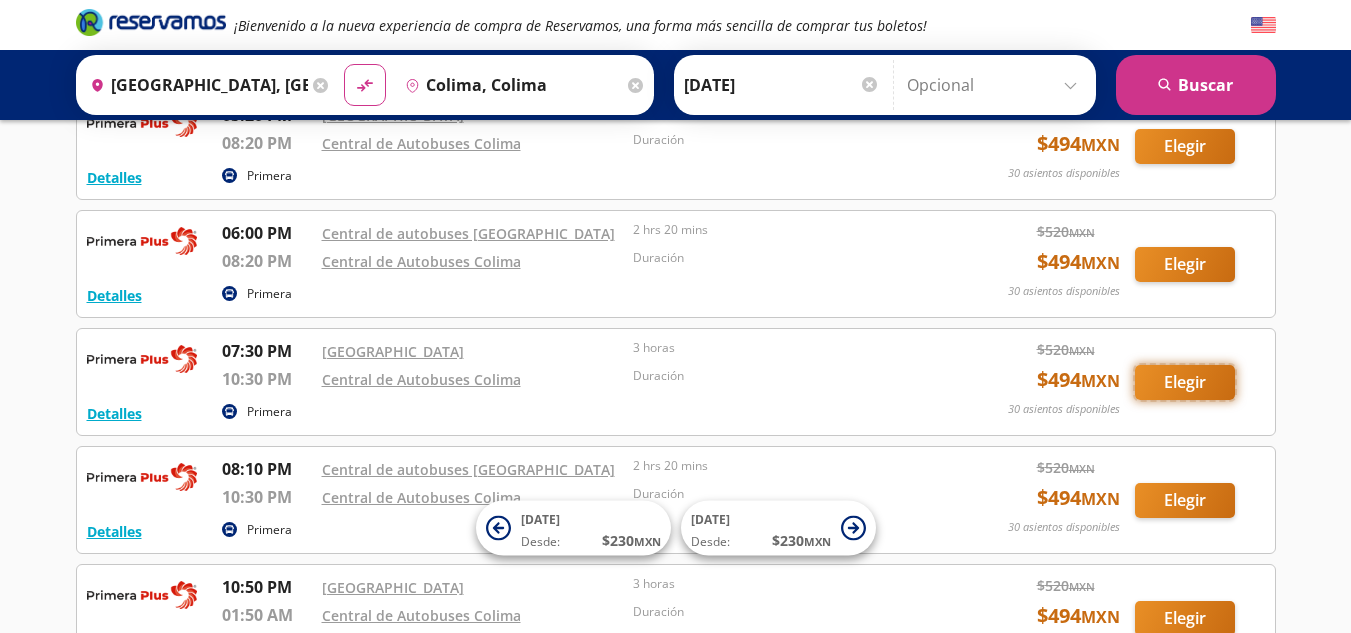 click on "Elegir" at bounding box center [1185, 382] 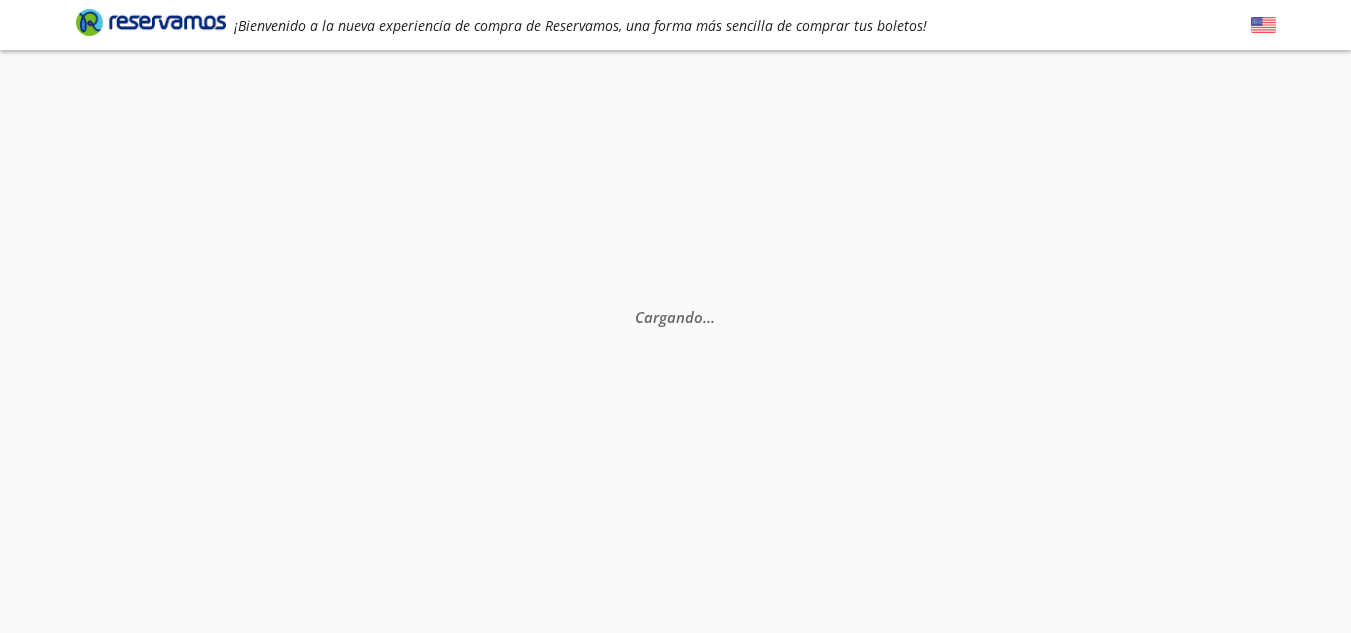 scroll, scrollTop: 0, scrollLeft: 0, axis: both 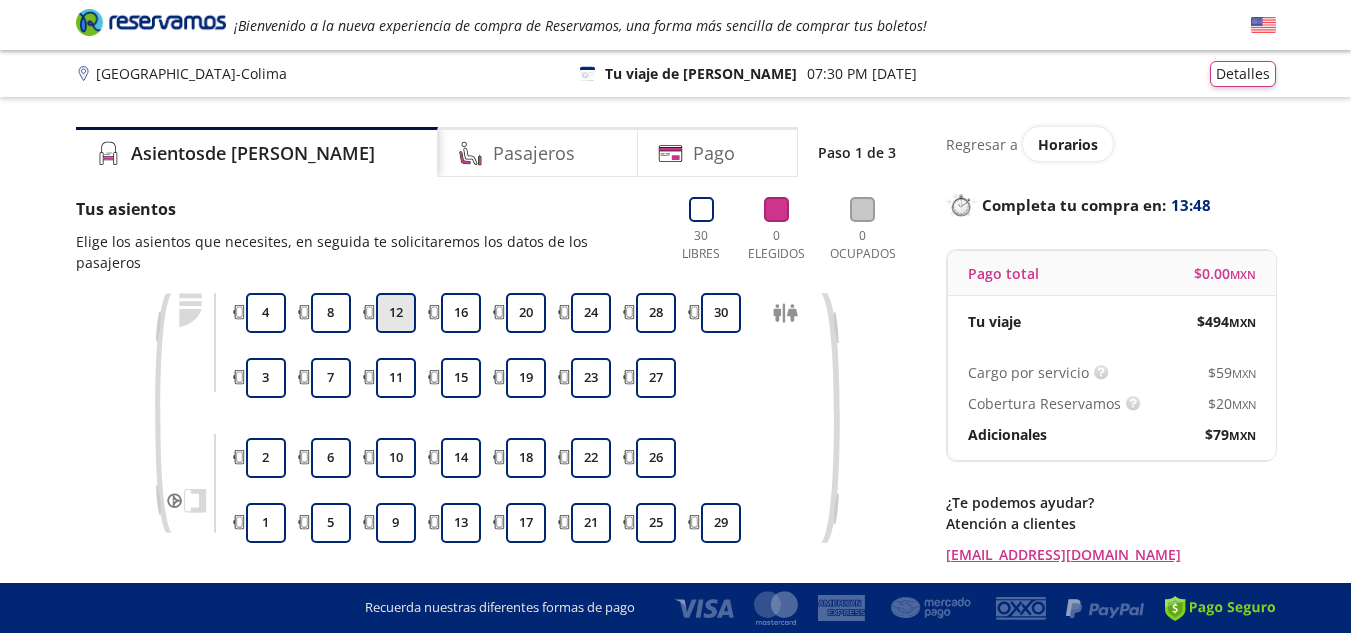 click on "12" at bounding box center [396, 313] 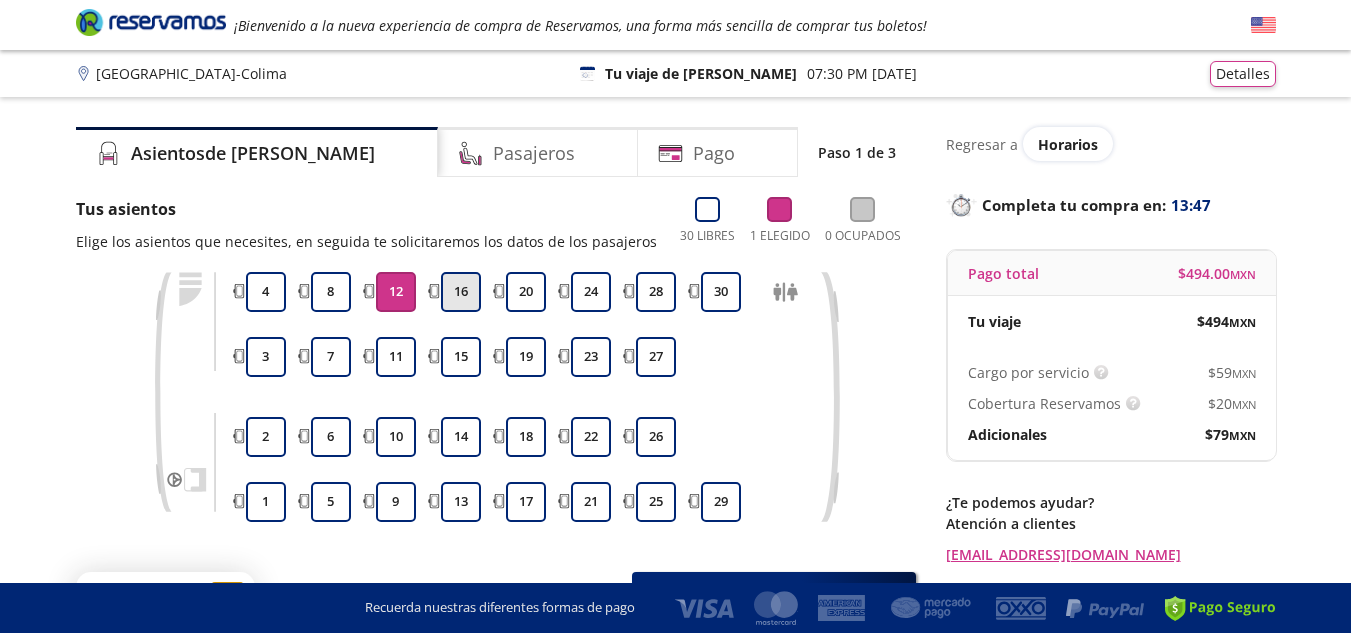 click on "16" at bounding box center [461, 292] 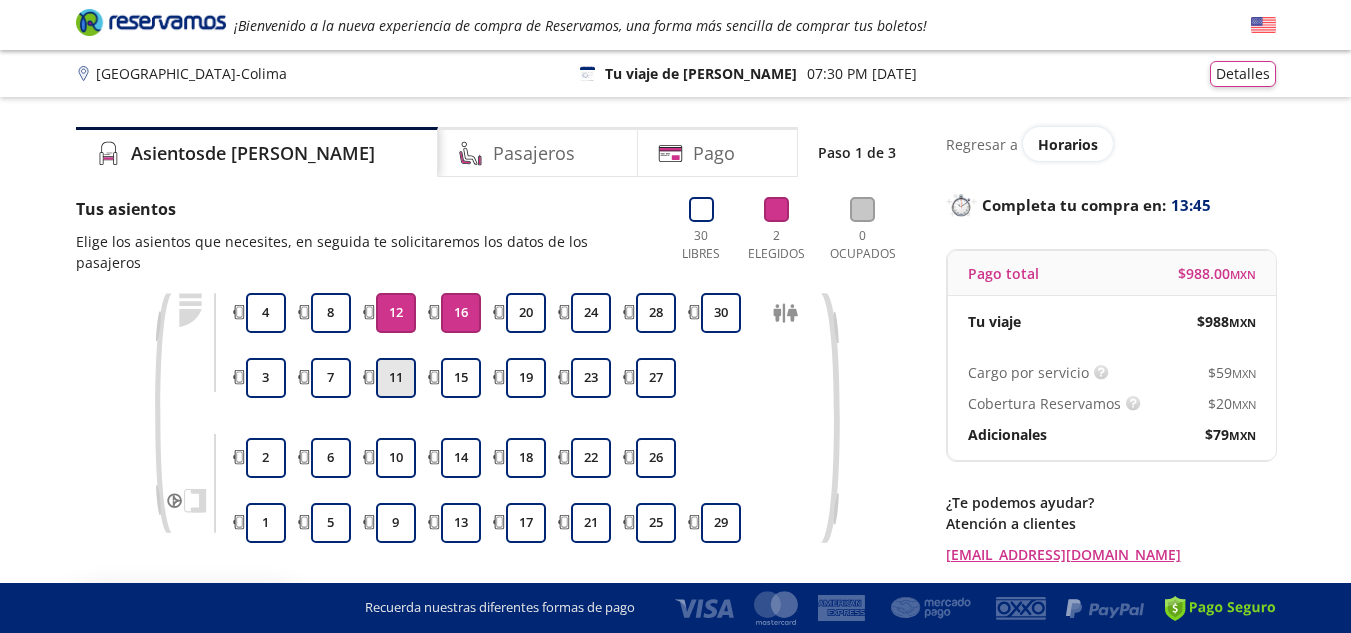 click on "11" at bounding box center [396, 378] 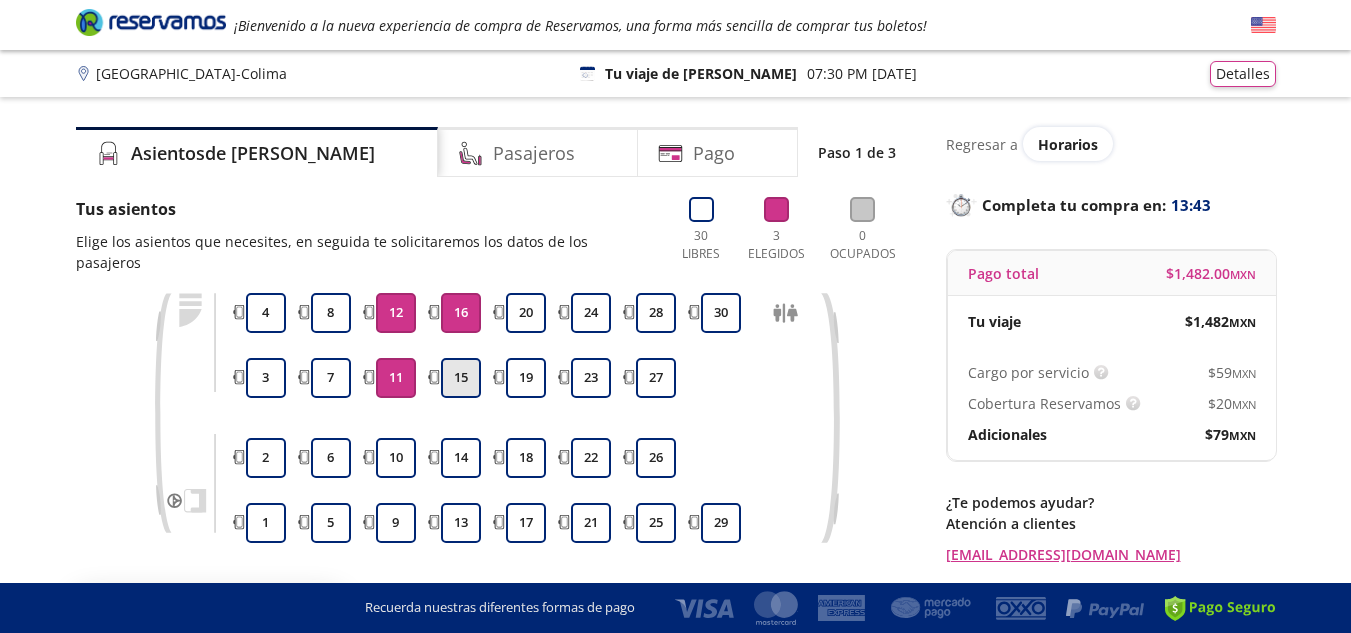 click on "15" at bounding box center (461, 378) 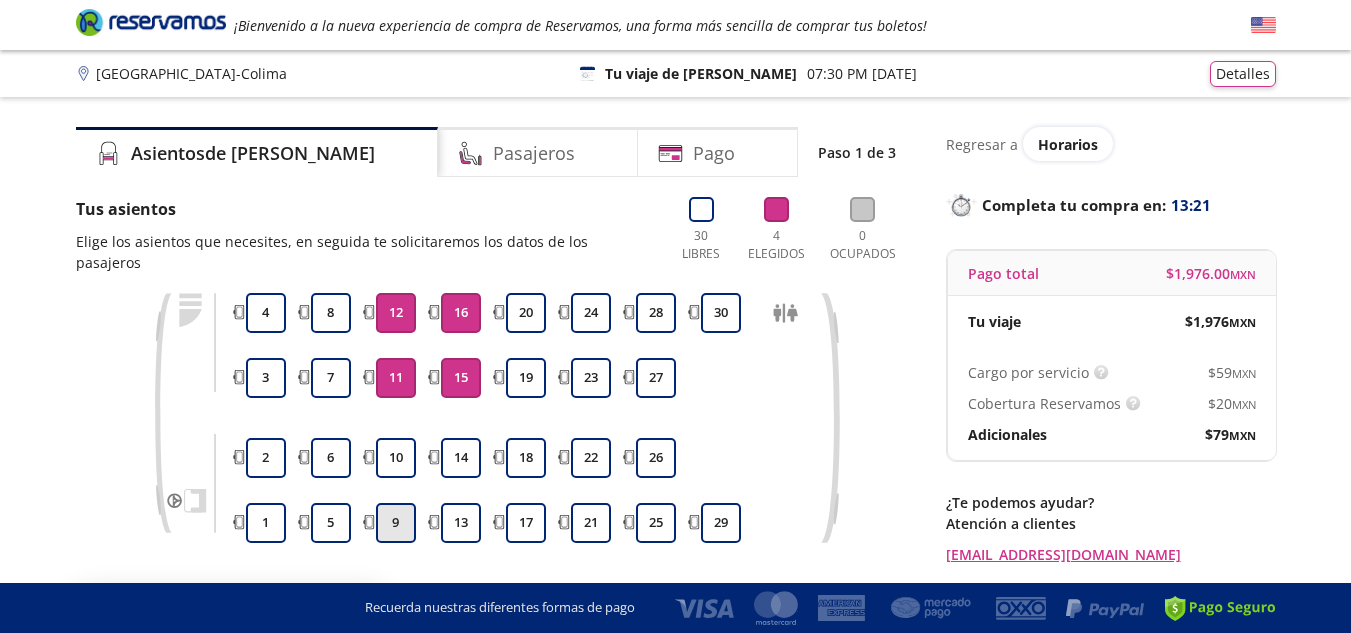 click on "9" at bounding box center [396, 523] 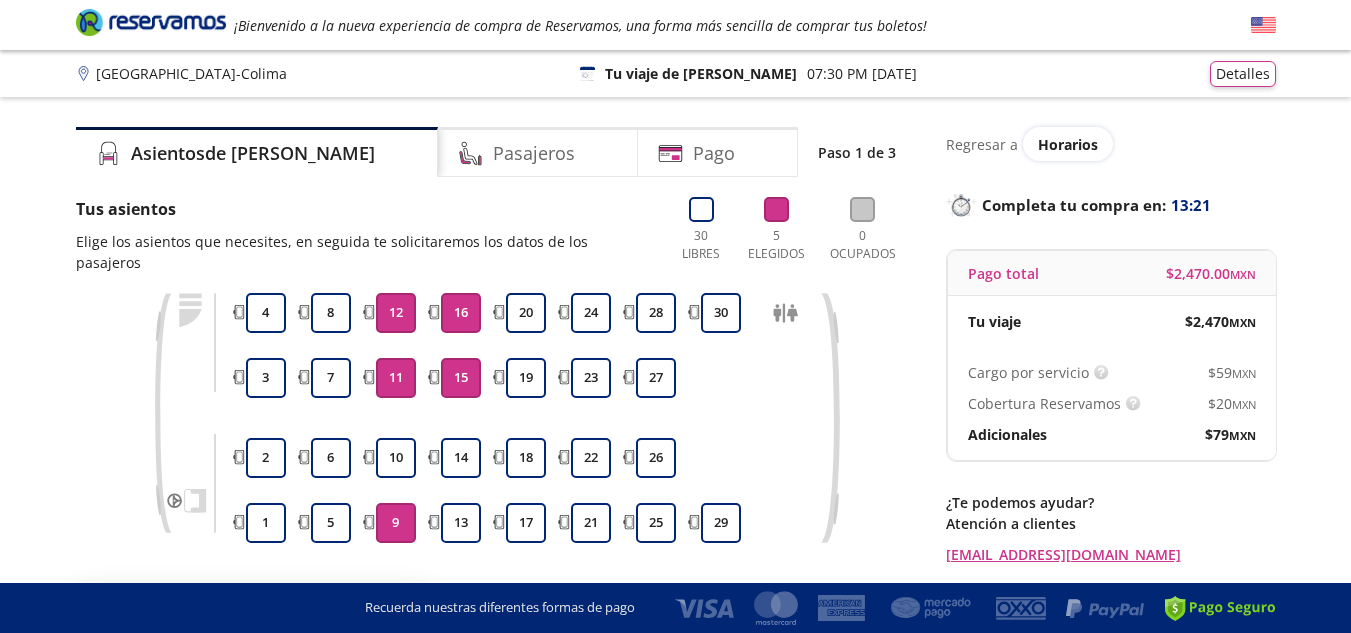 click on "9" at bounding box center (396, 523) 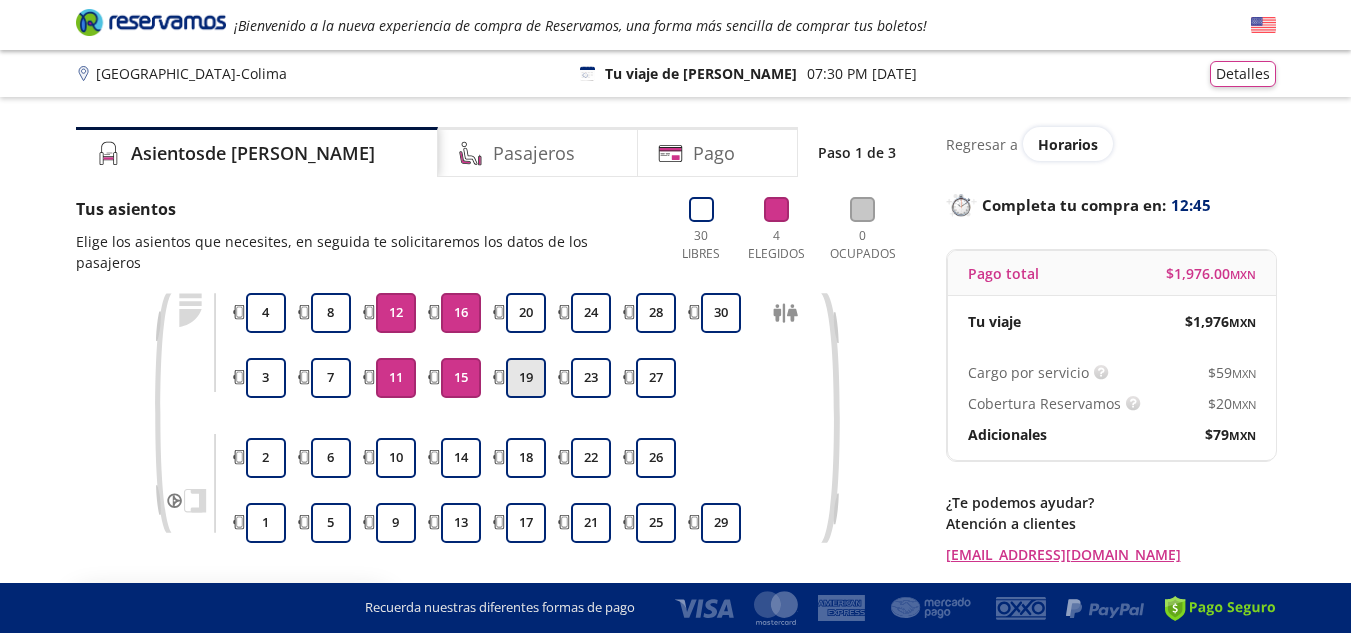 click on "19" at bounding box center [526, 378] 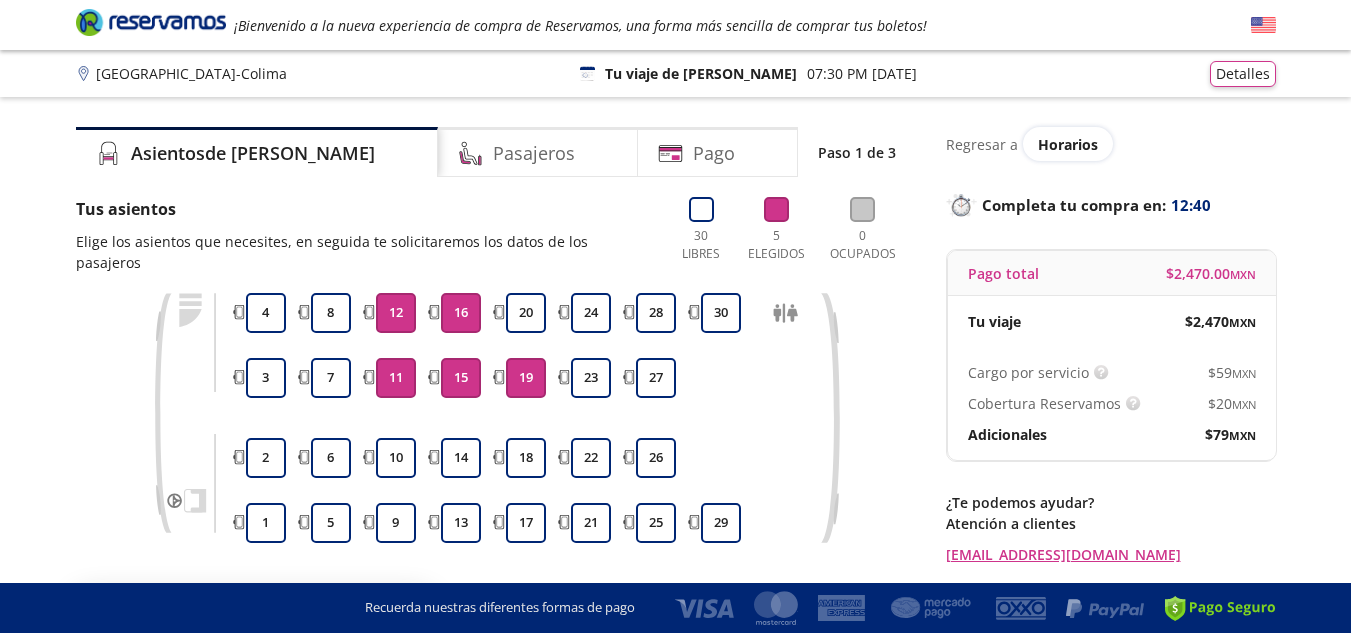 click on "19" at bounding box center [526, 378] 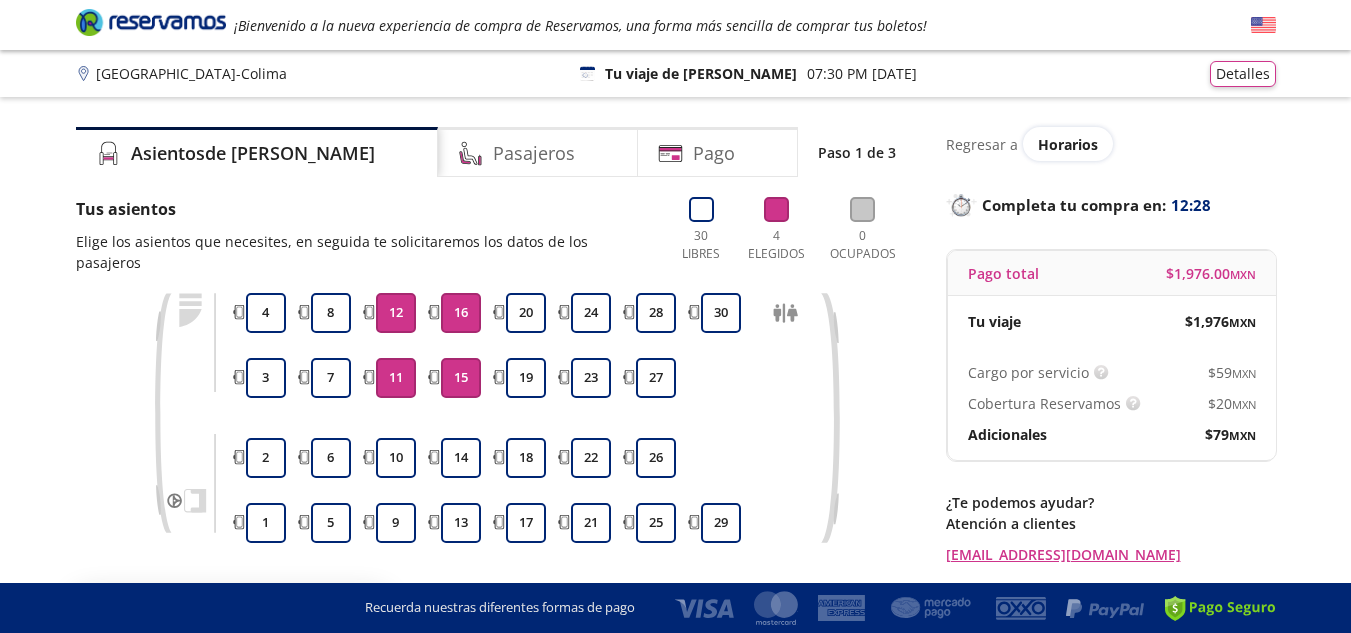 scroll, scrollTop: 135, scrollLeft: 0, axis: vertical 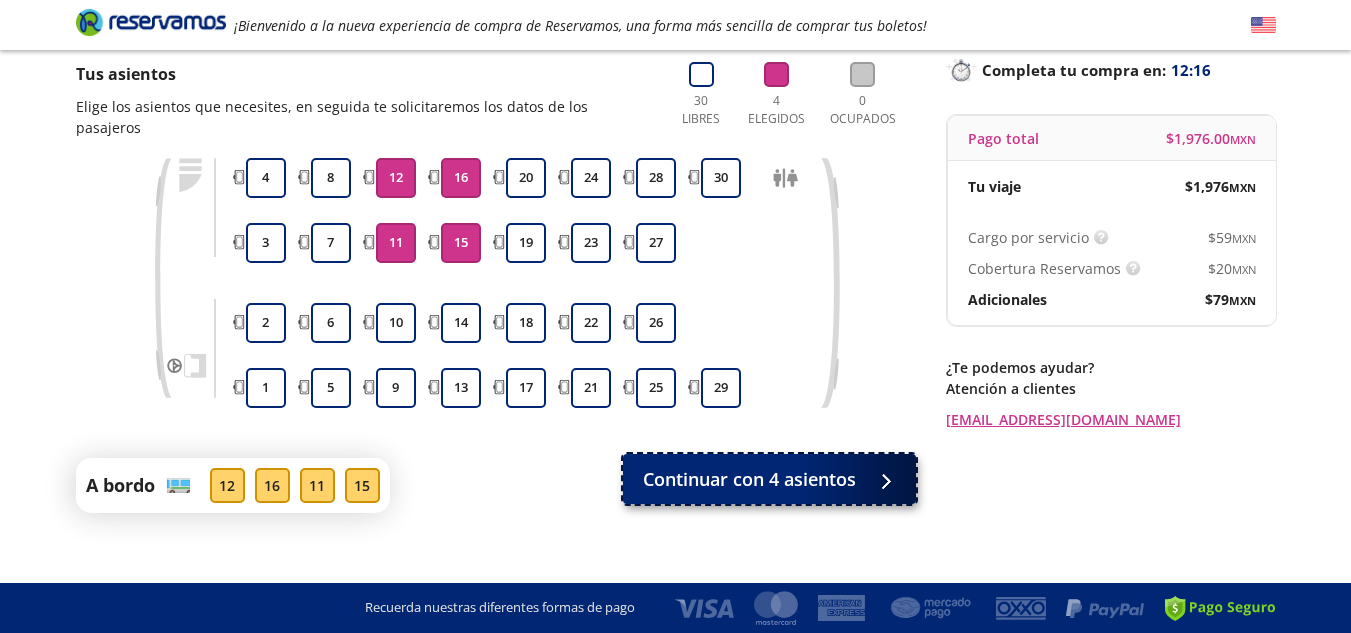 click on "Continuar con 4 asientos" at bounding box center [749, 479] 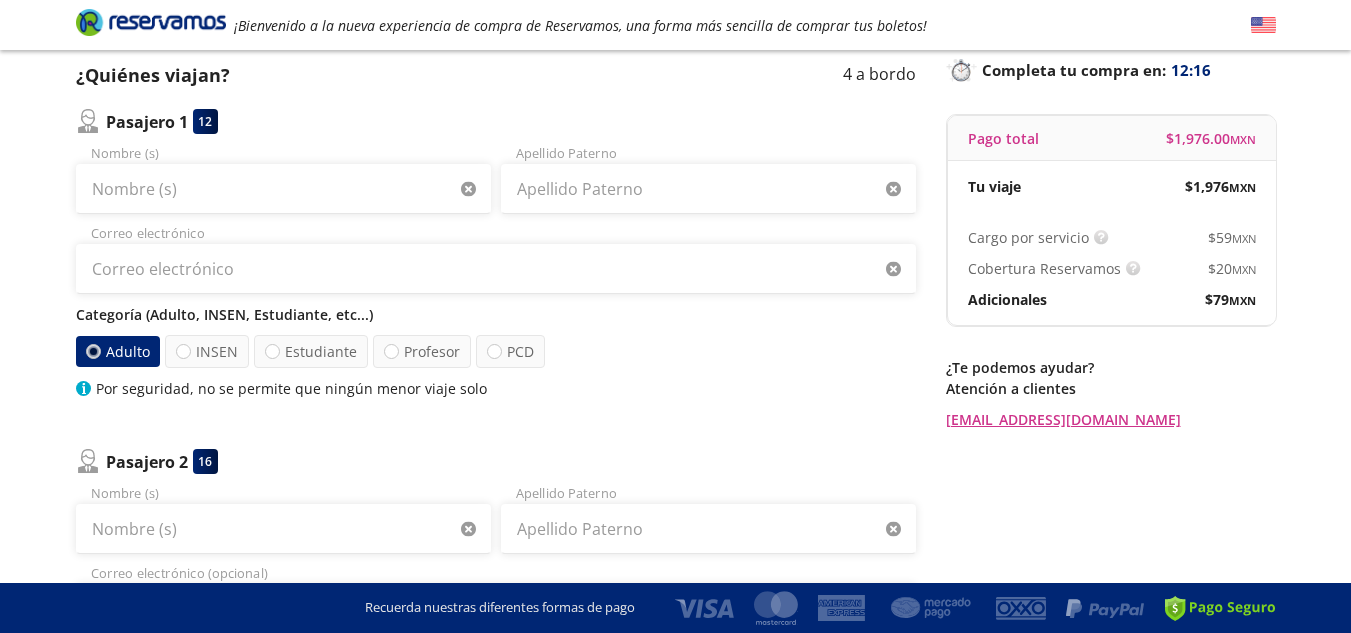 scroll, scrollTop: 0, scrollLeft: 0, axis: both 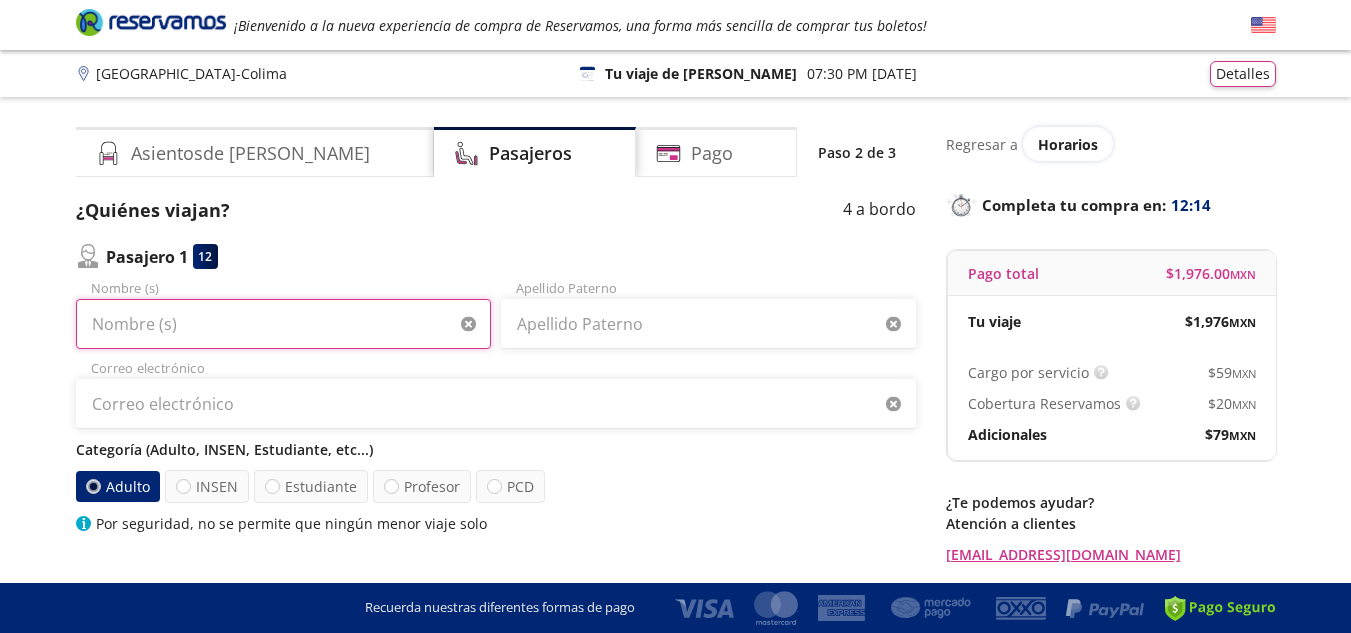 click on "Nombre (s)" at bounding box center [283, 324] 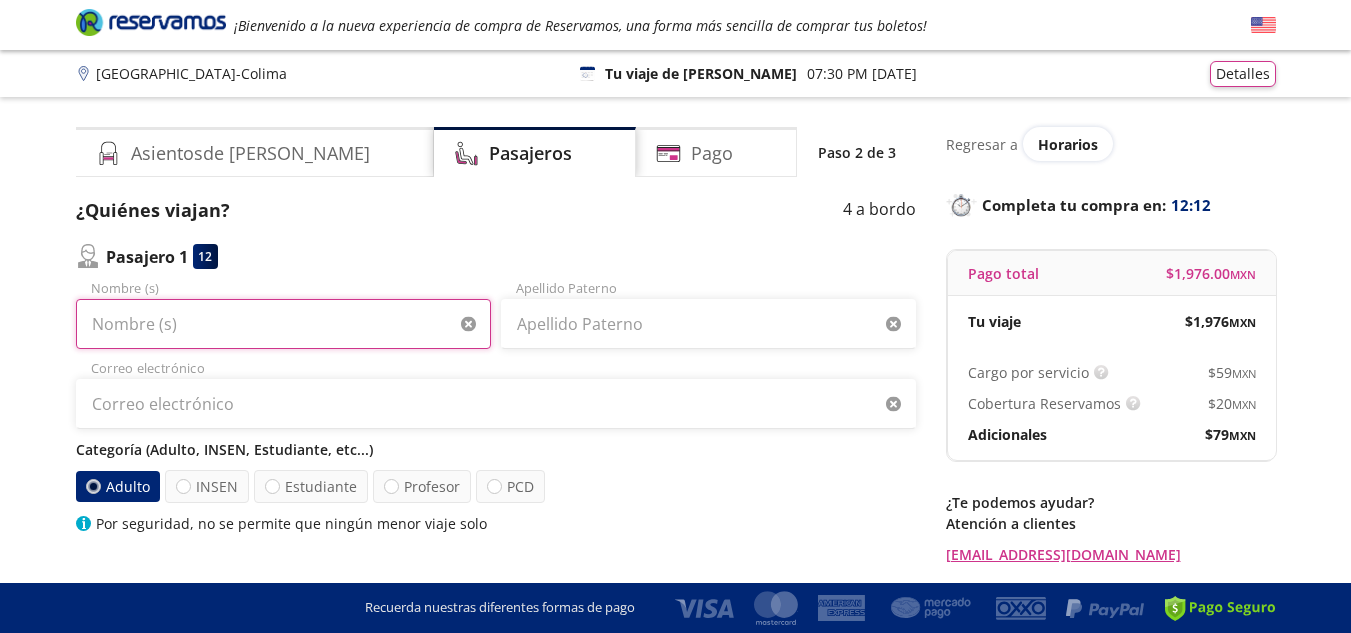 type on "[PERSON_NAME]" 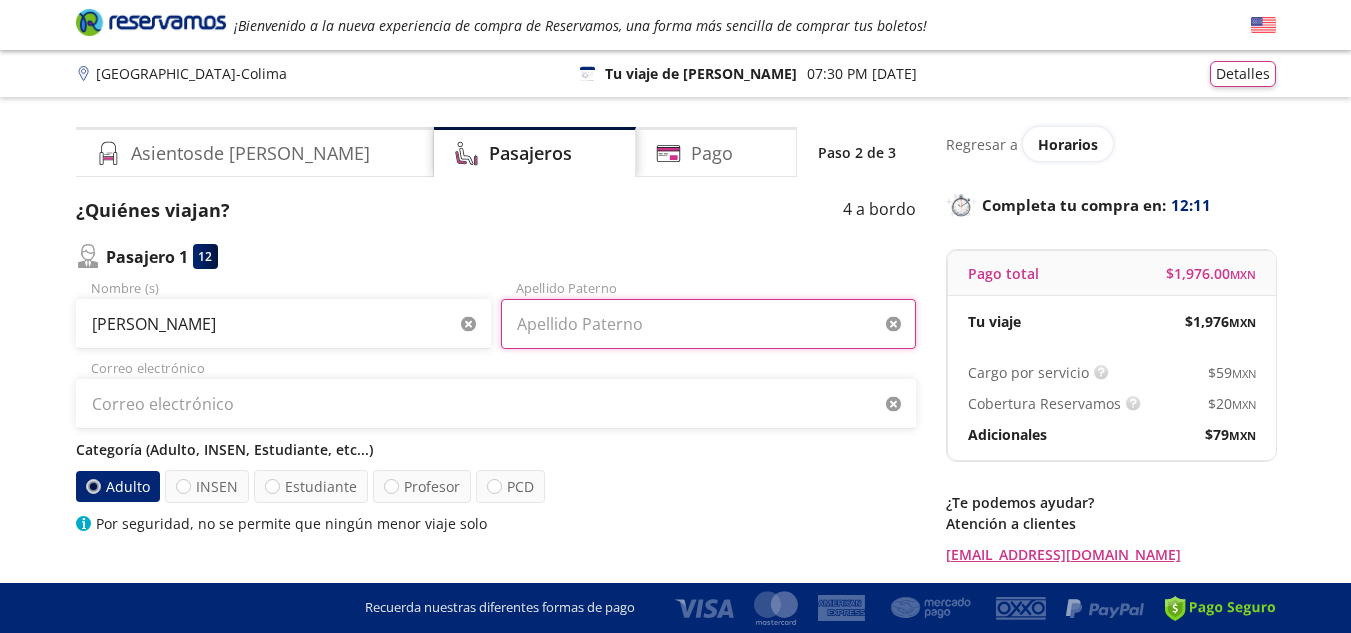 click on "Apellido Paterno" at bounding box center [708, 324] 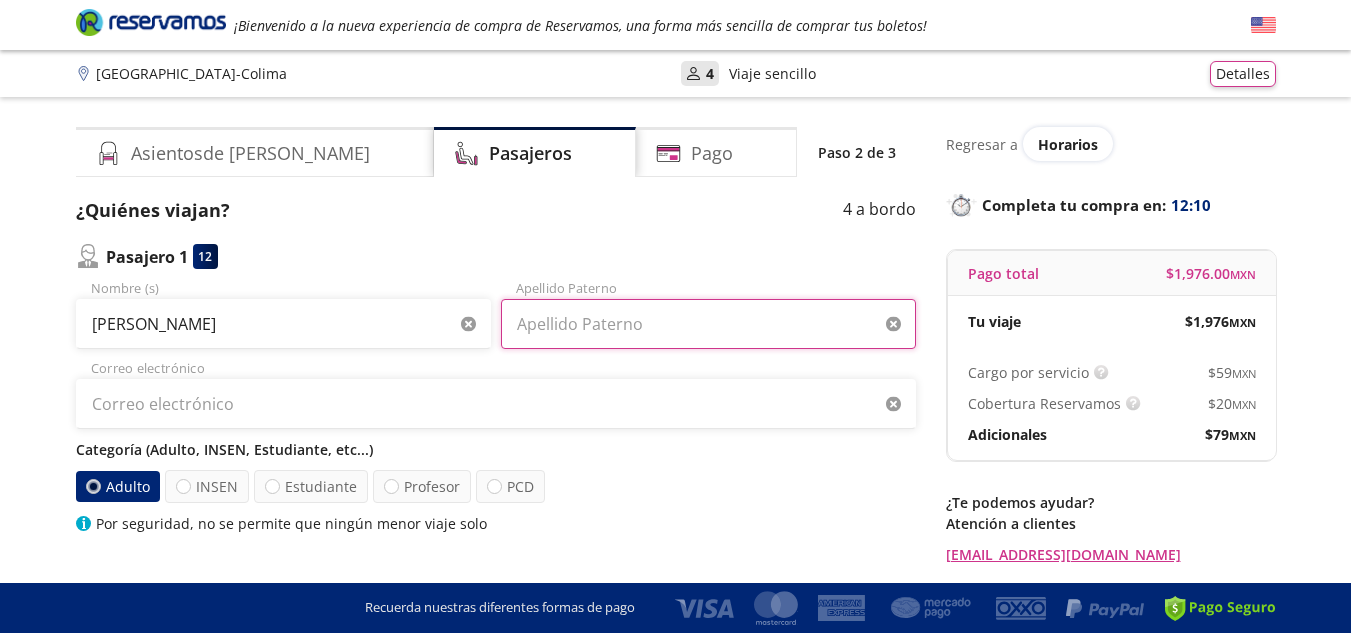 type on "[PERSON_NAME]" 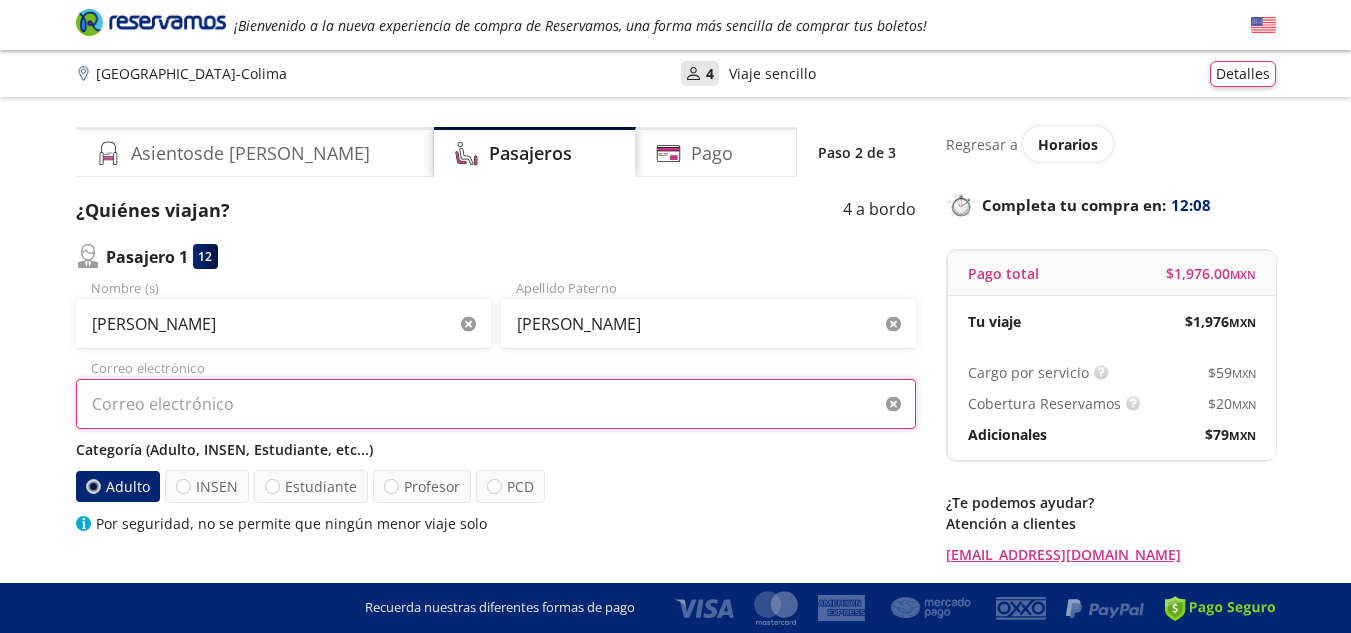 click on "Correo electrónico" at bounding box center (496, 404) 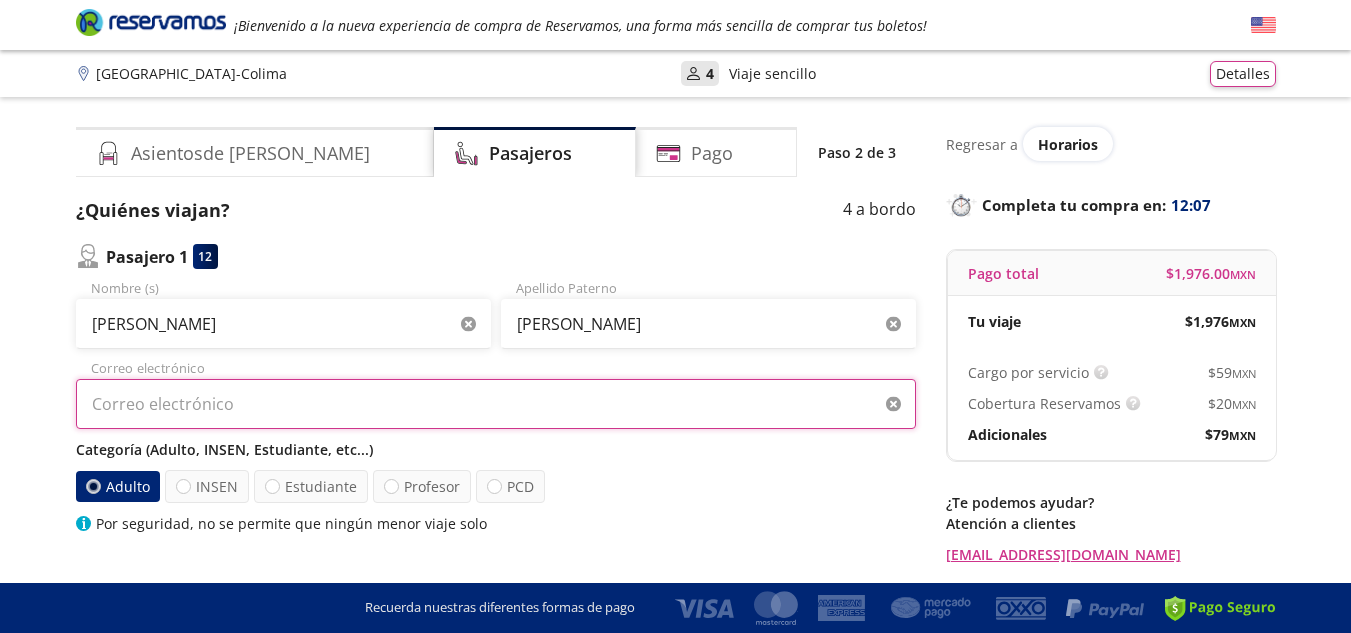 type on "[EMAIL_ADDRESS][DOMAIN_NAME]" 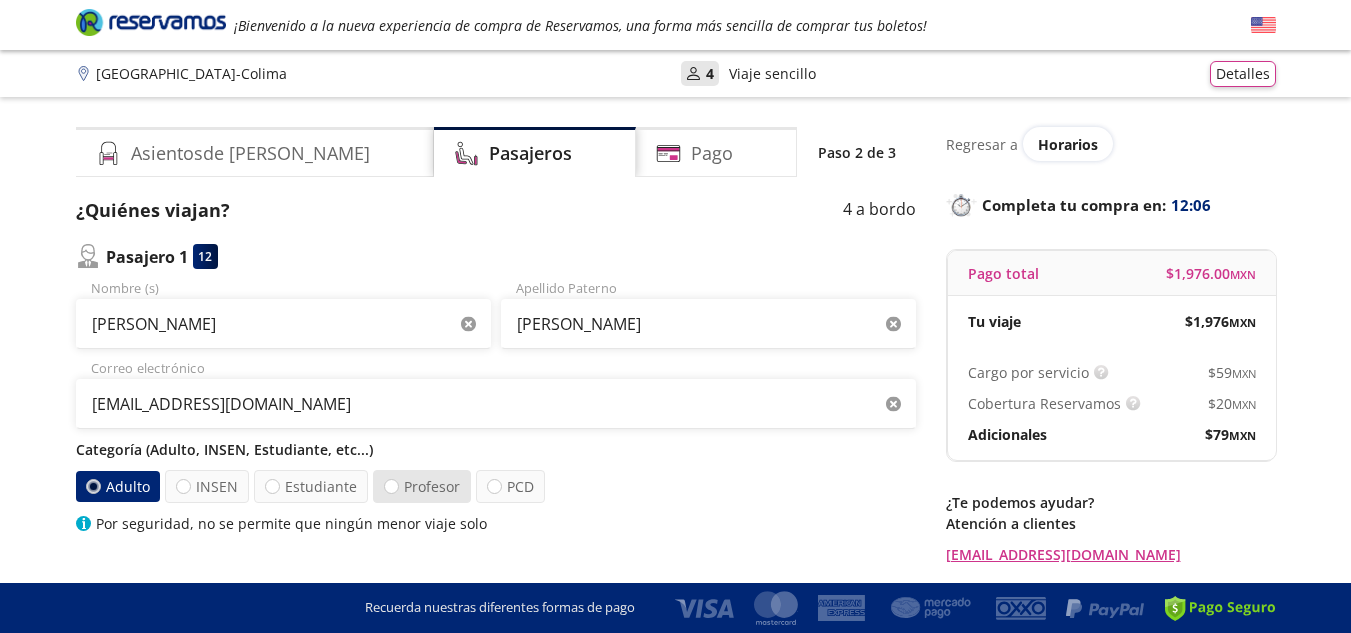 click on "Profesor" at bounding box center (422, 486) 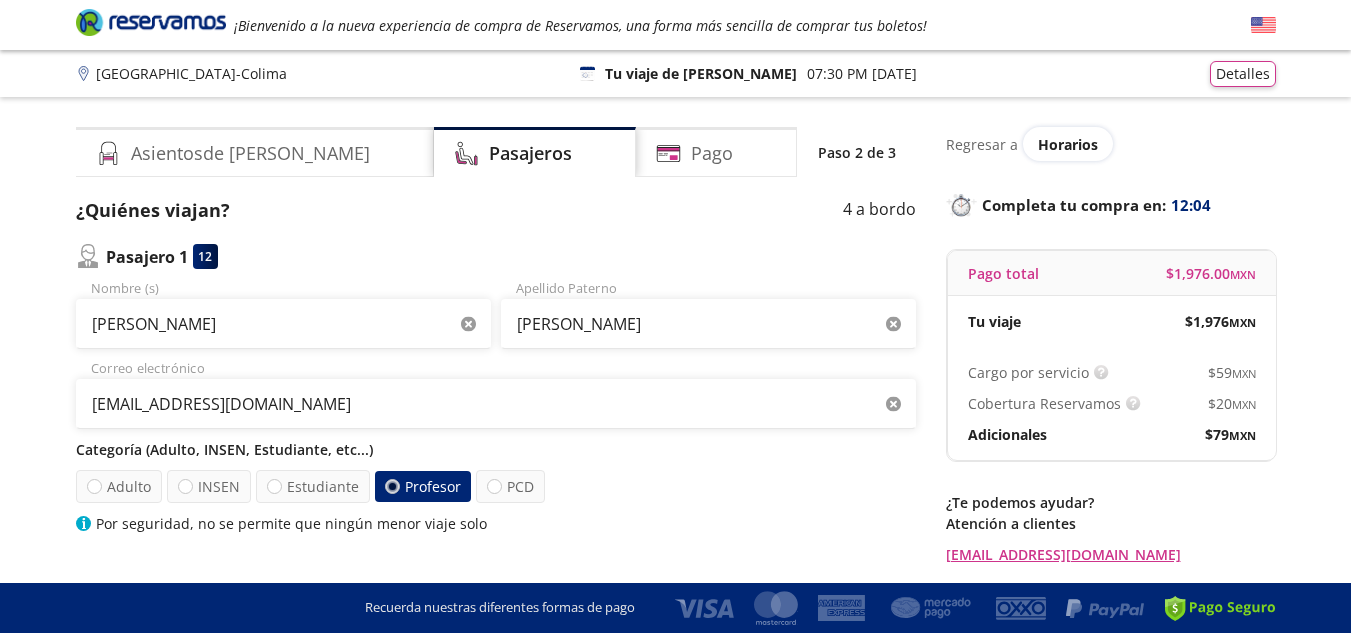 scroll, scrollTop: 553, scrollLeft: 0, axis: vertical 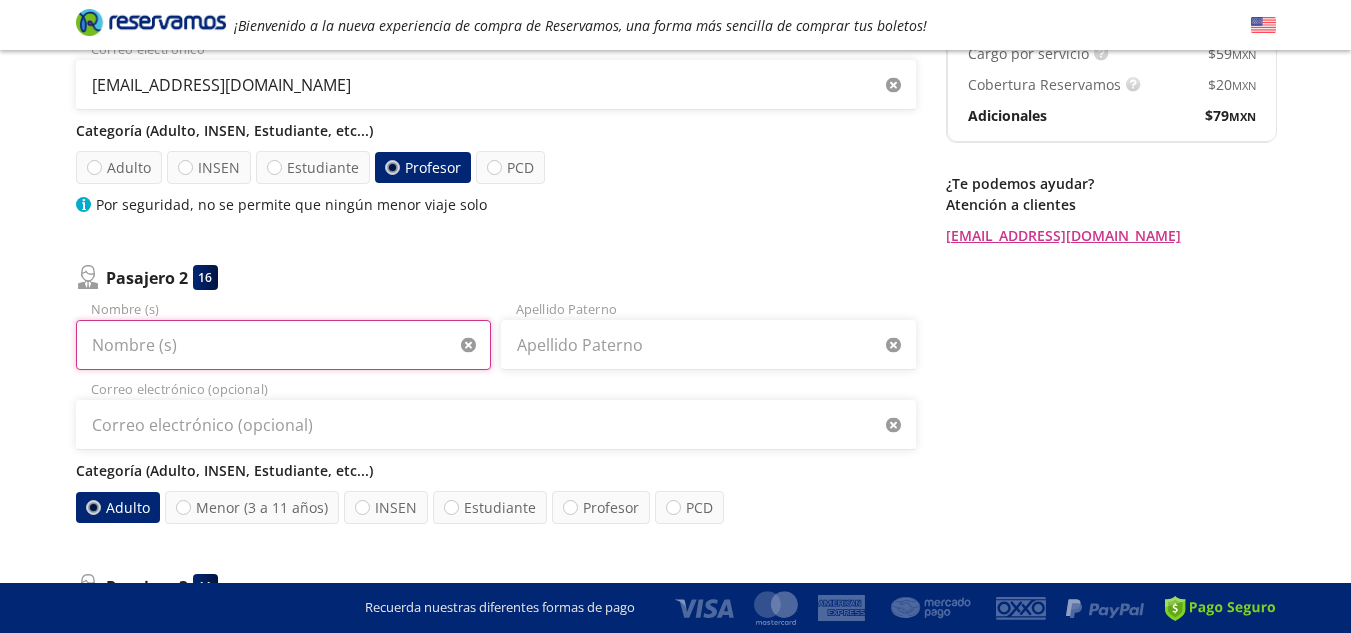 click on "Nombre (s)" at bounding box center [283, 345] 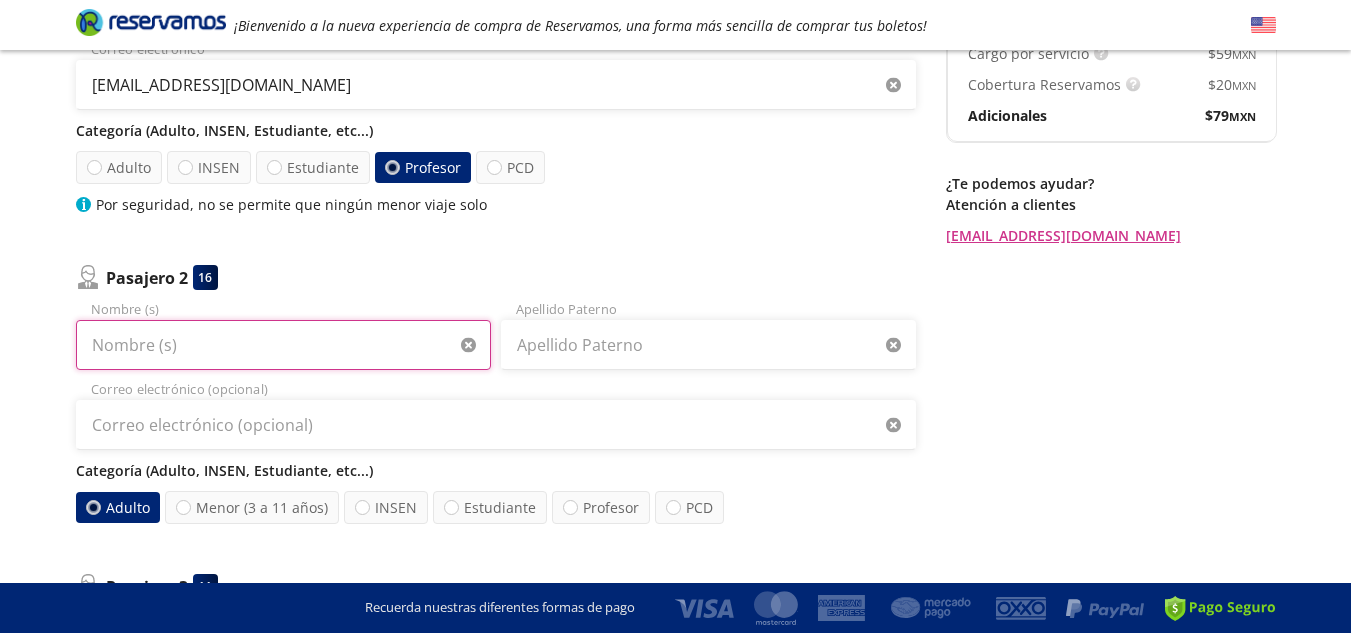 type on "[PERSON_NAME] [PERSON_NAME]" 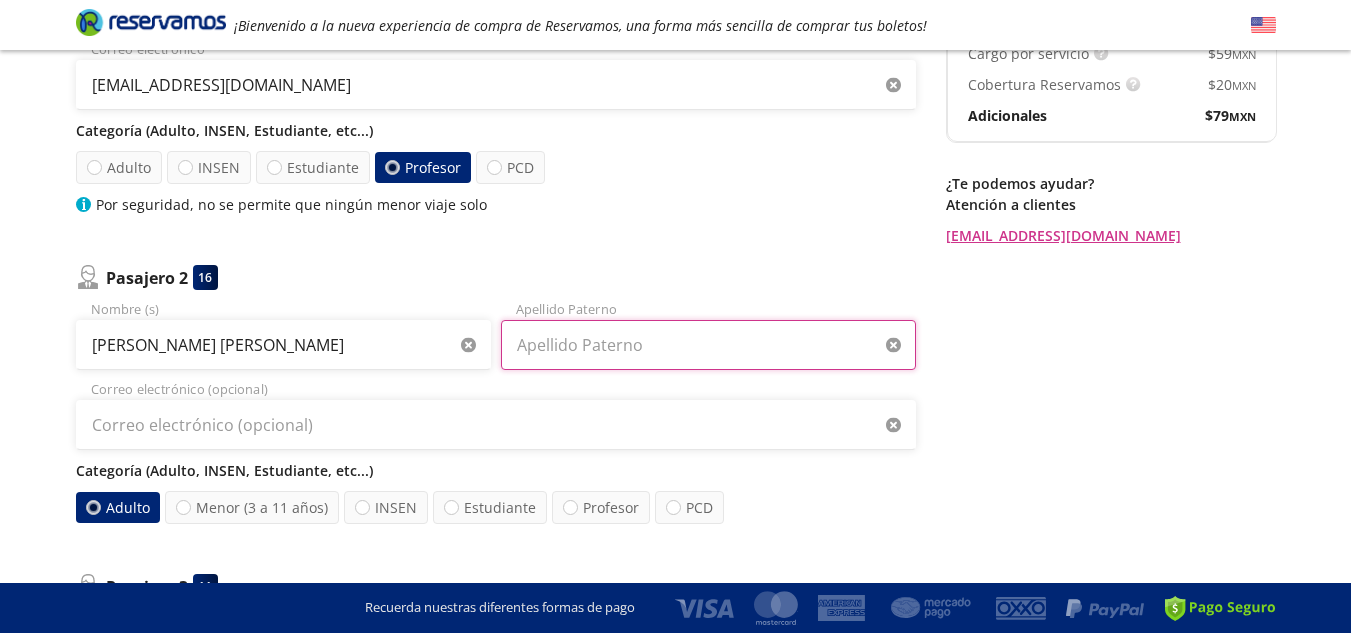 click on "Apellido Paterno" at bounding box center (708, 345) 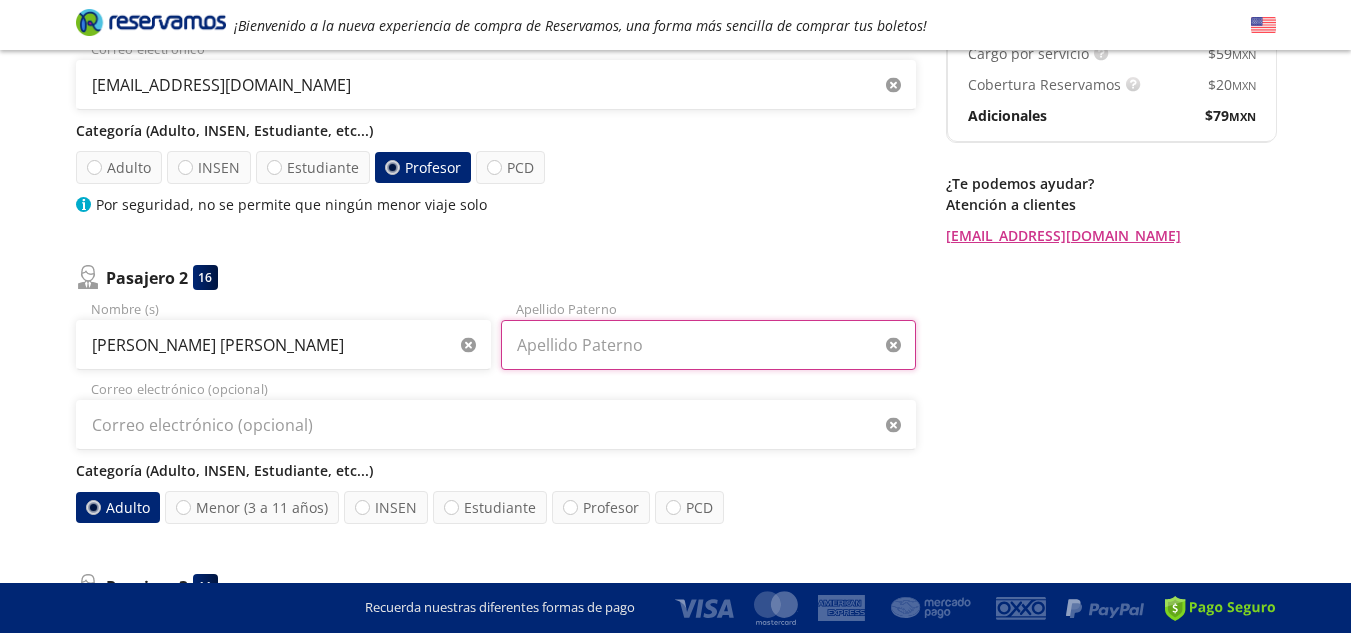 type on "[PERSON_NAME]" 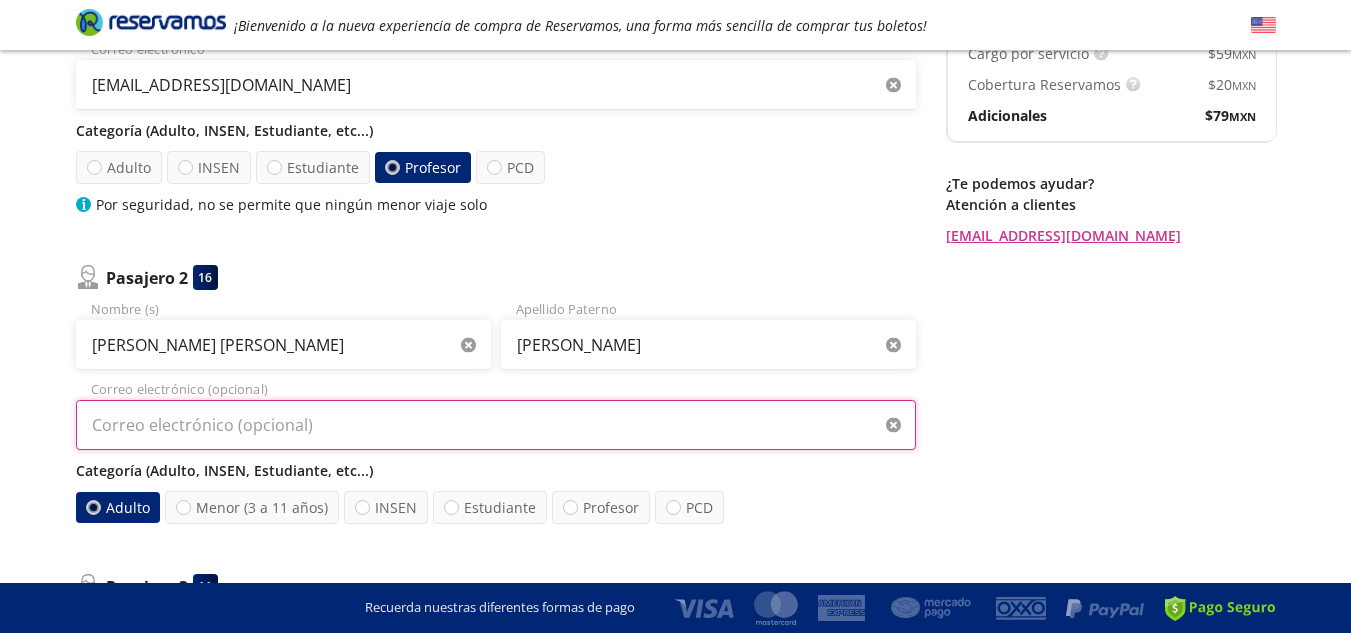 click on "Correo electrónico (opcional)" at bounding box center (496, 425) 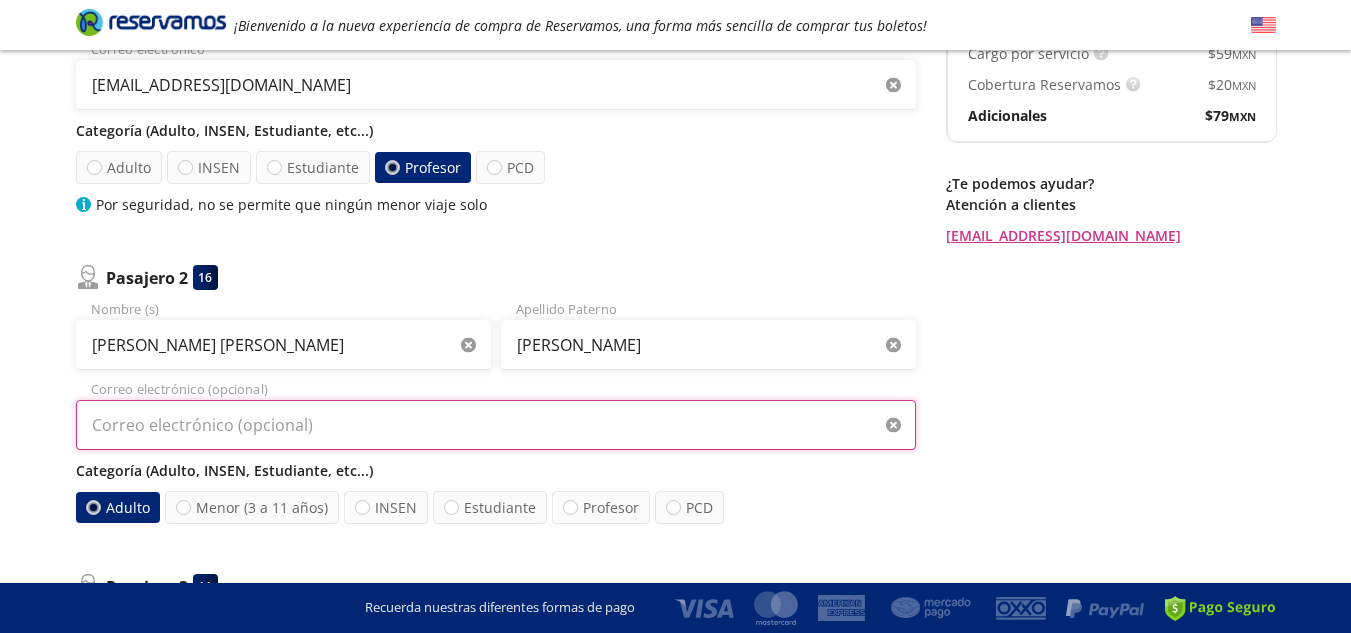 type on "[EMAIL_ADDRESS][DOMAIN_NAME]" 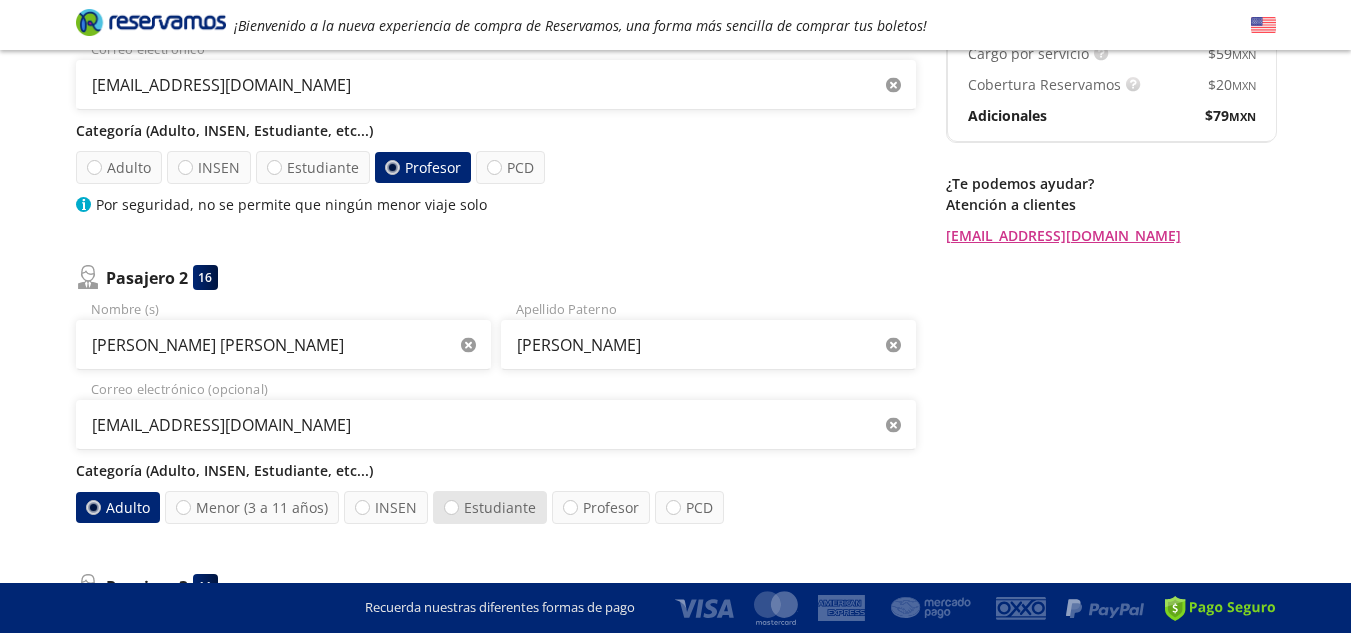 click on "Estudiante" at bounding box center (490, 507) 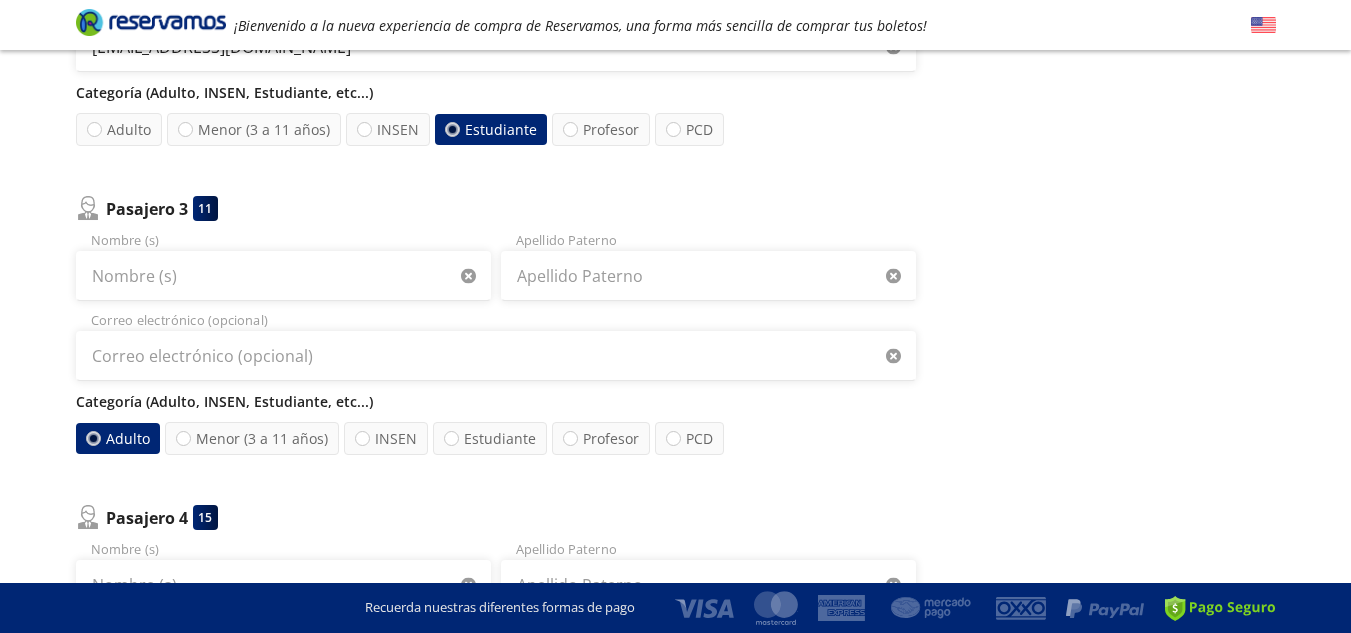 scroll, scrollTop: 701, scrollLeft: 0, axis: vertical 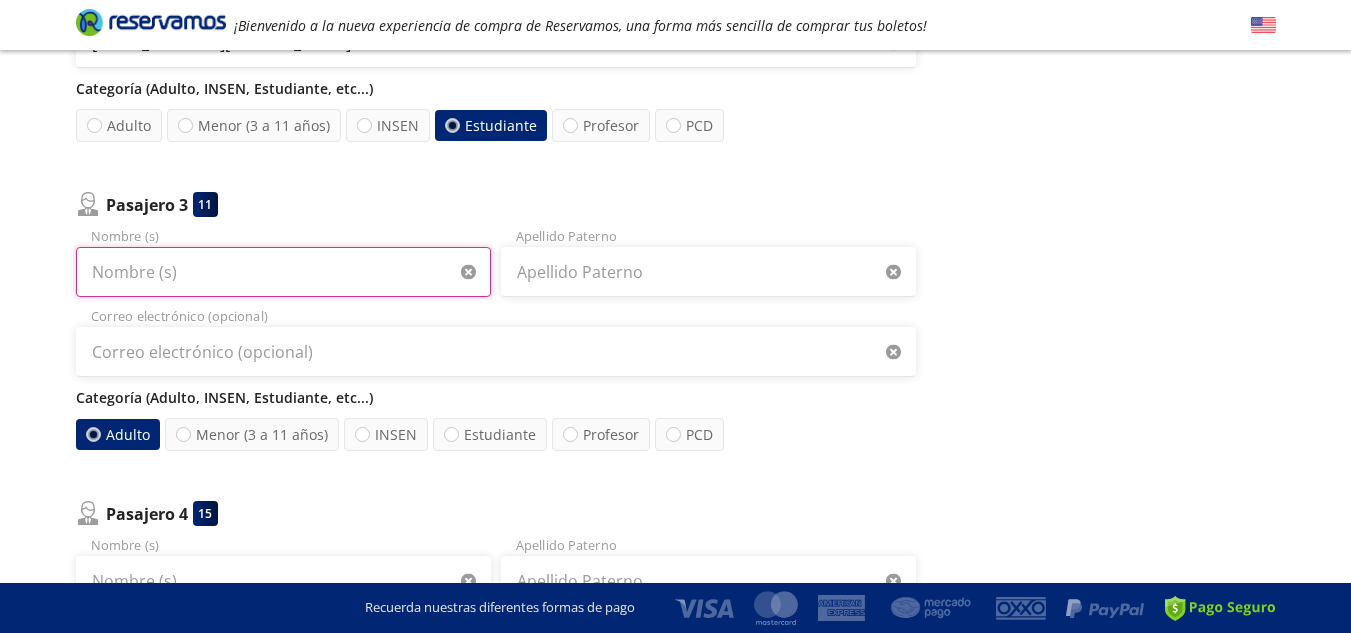 click on "Nombre (s)" at bounding box center (283, 272) 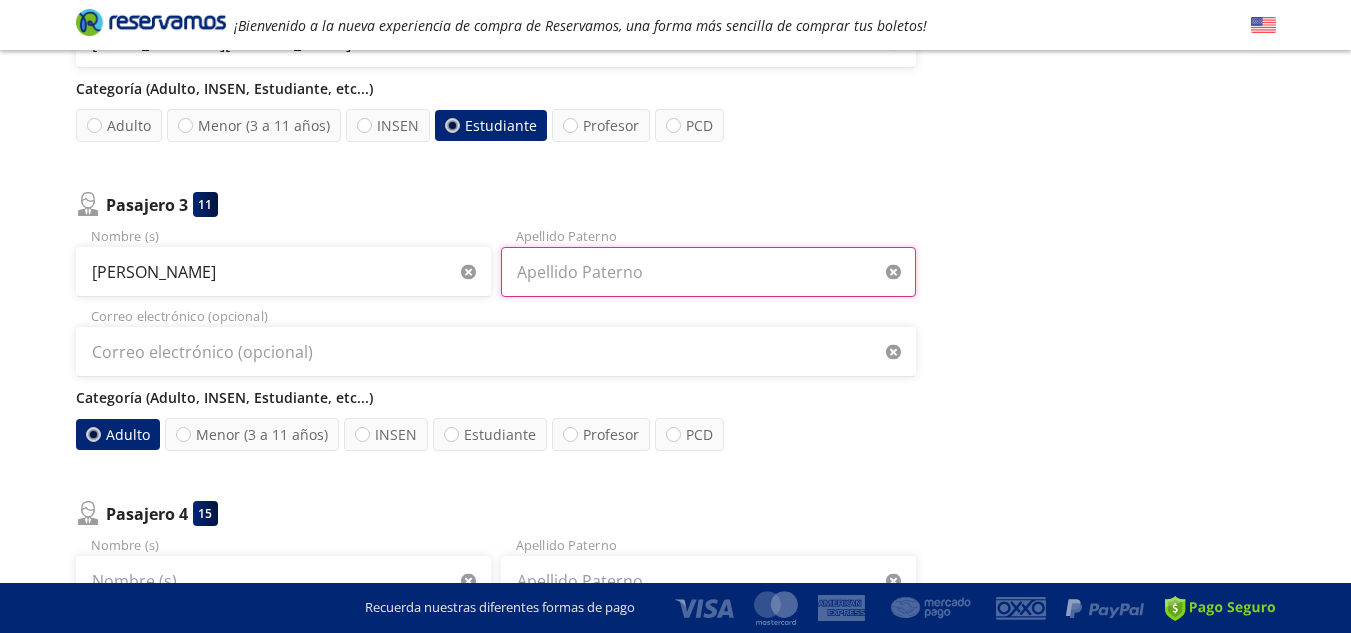 click on "Apellido Paterno" at bounding box center (708, 272) 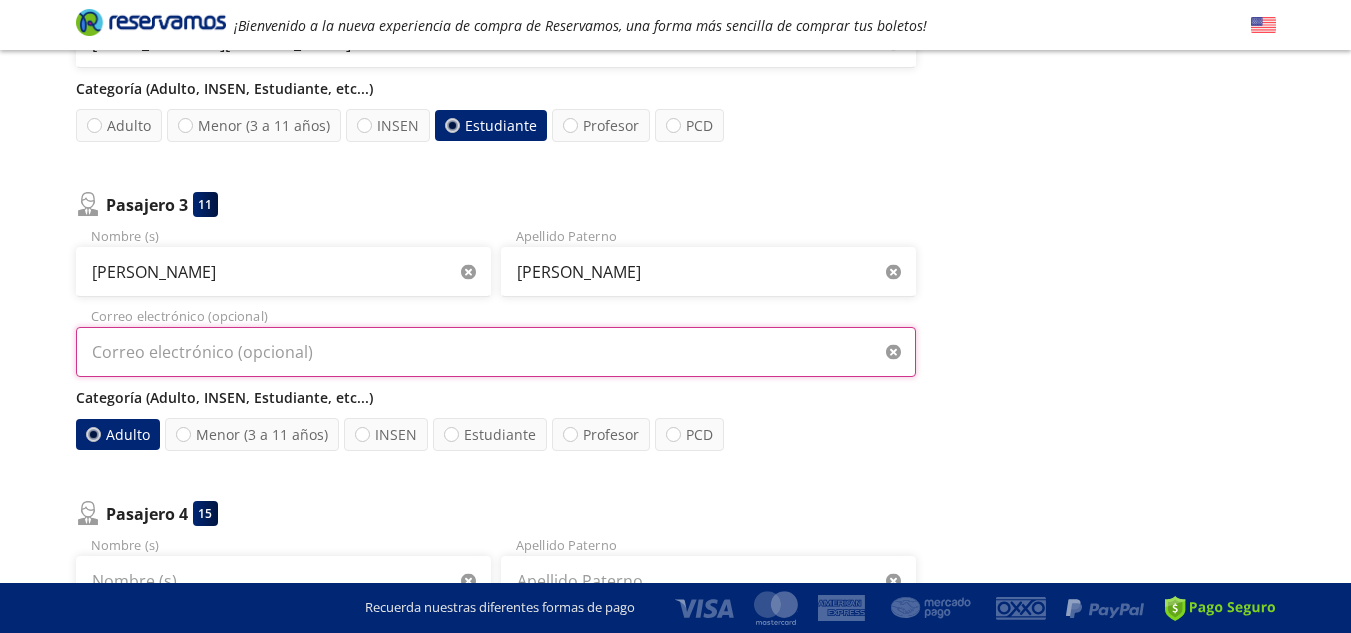 click on "Correo electrónico (opcional)" at bounding box center [496, 352] 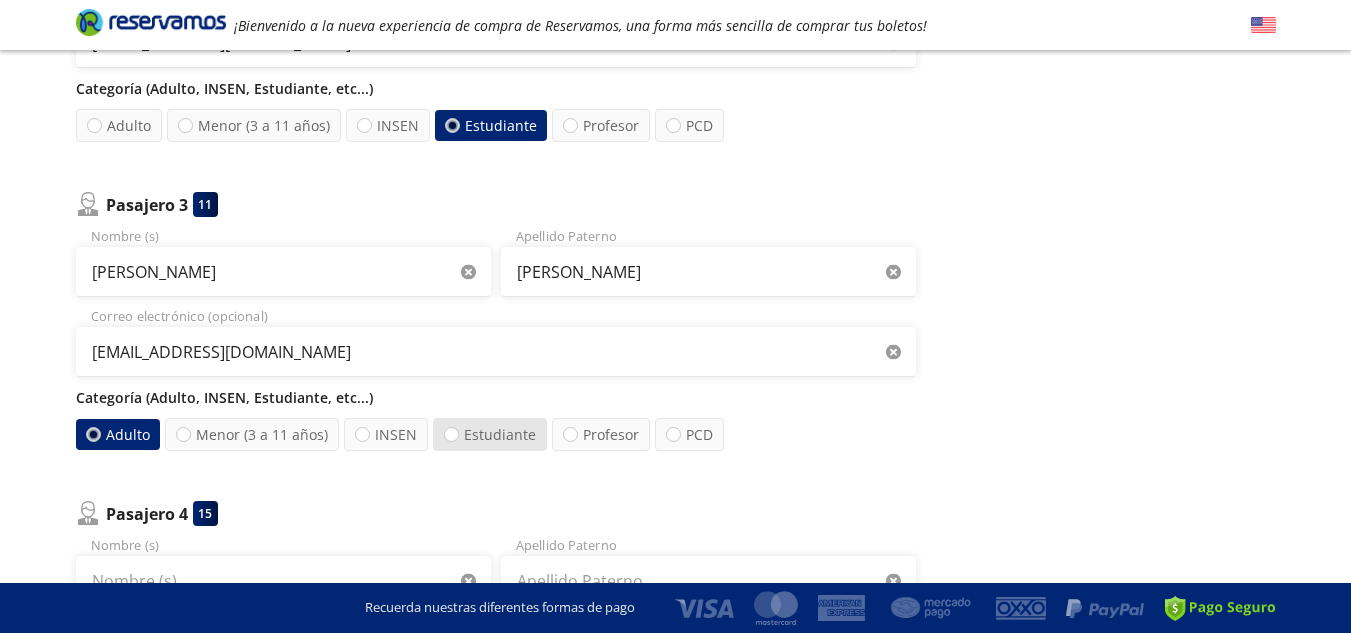 click on "Estudiante" at bounding box center (490, 434) 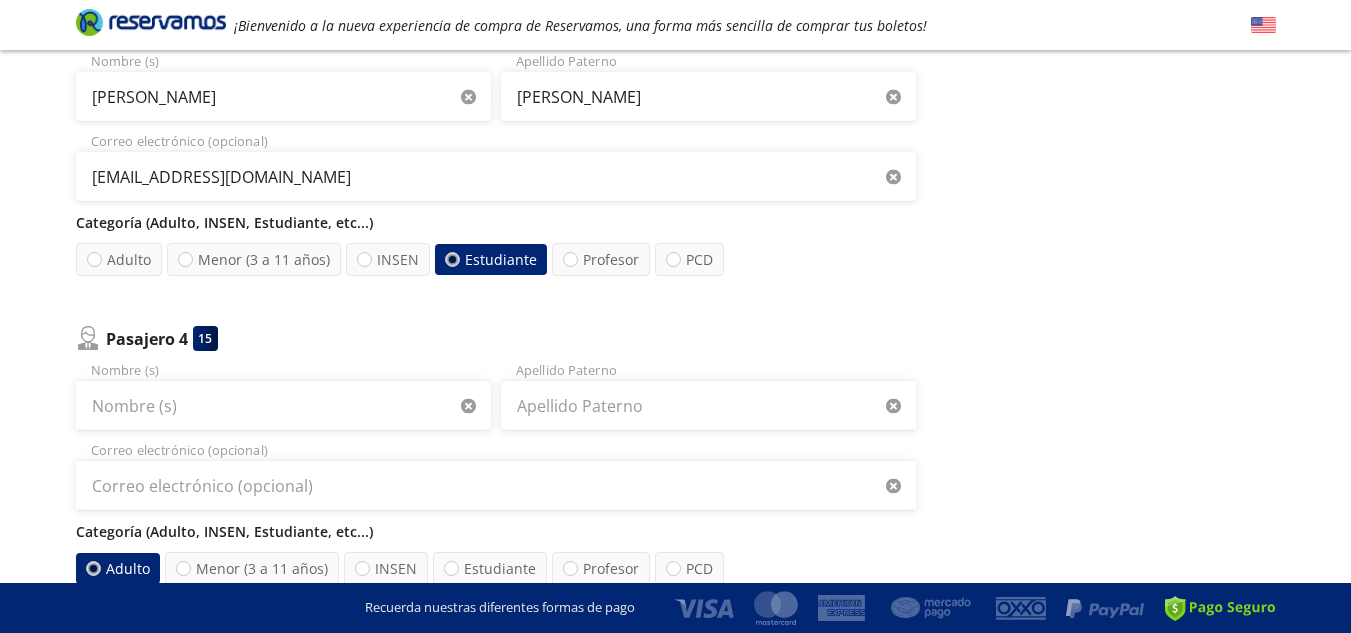 scroll, scrollTop: 959, scrollLeft: 0, axis: vertical 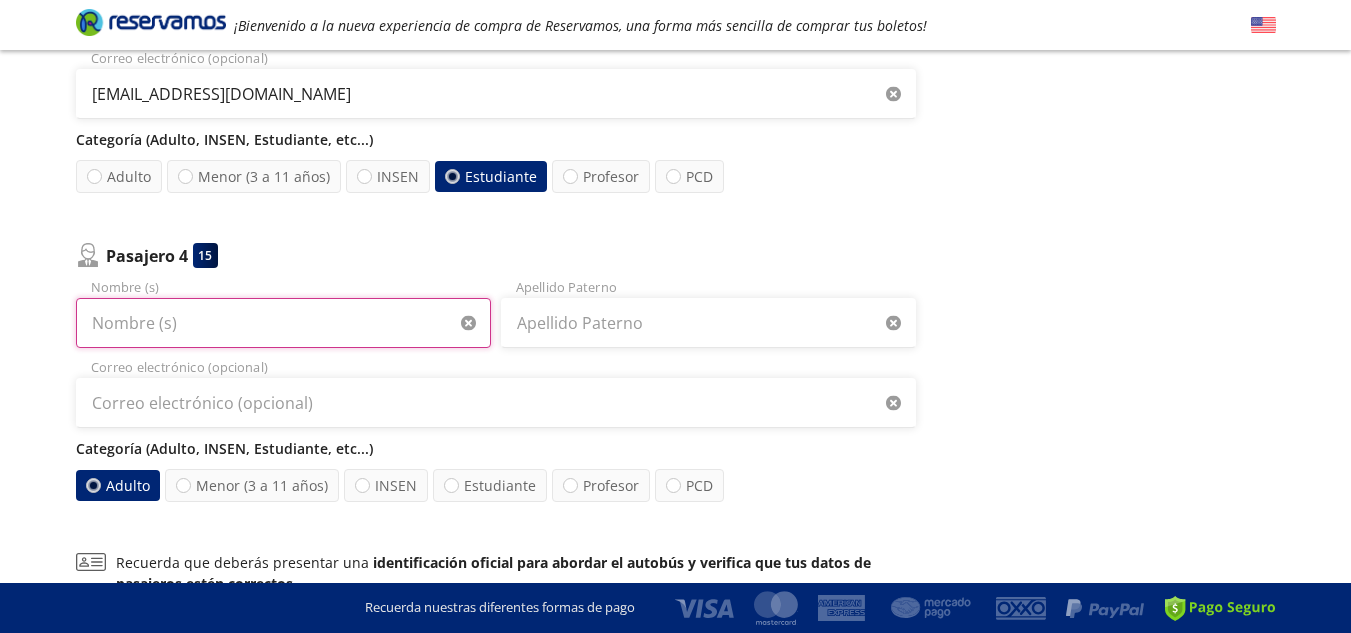 click on "Nombre (s)" at bounding box center [283, 323] 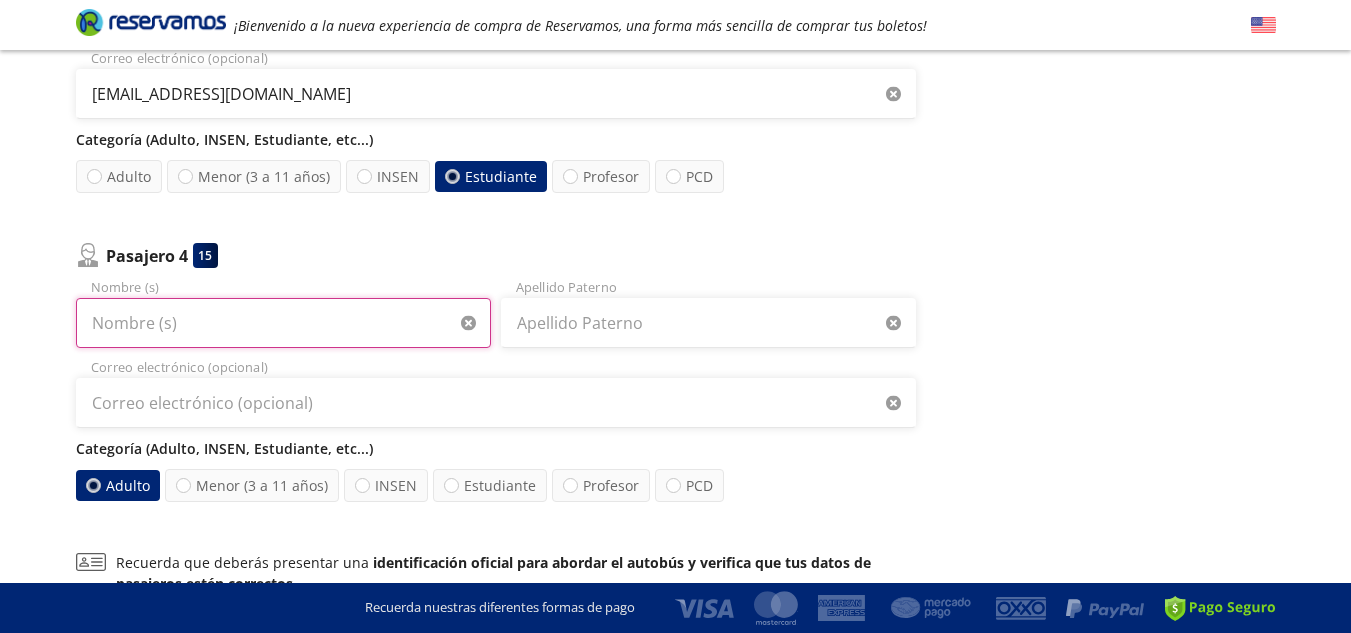 type on "[PERSON_NAME]" 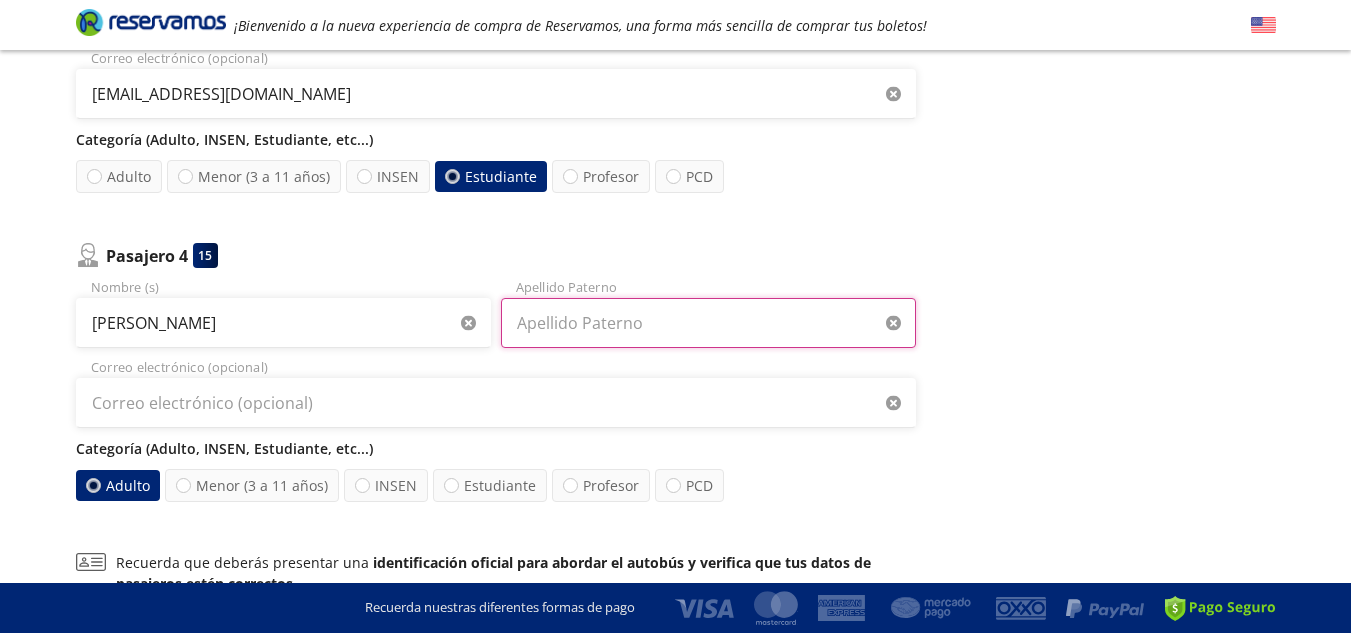 click on "Apellido Paterno" at bounding box center (708, 323) 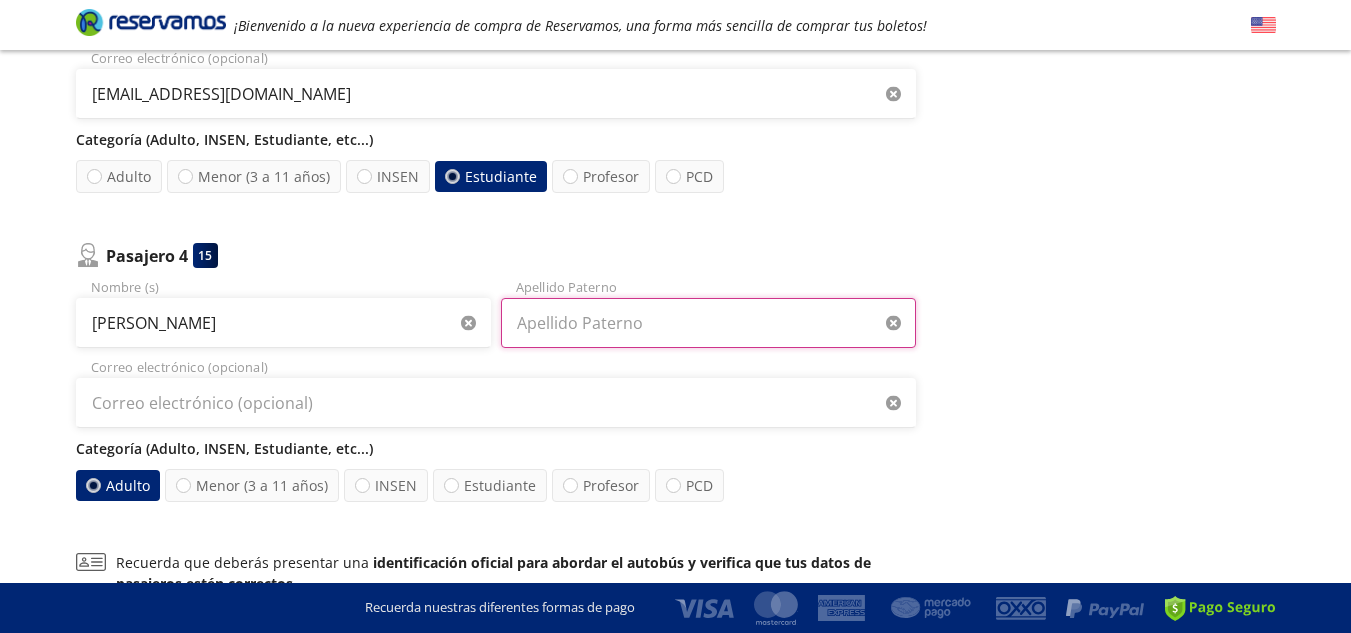 type on "[PERSON_NAME]" 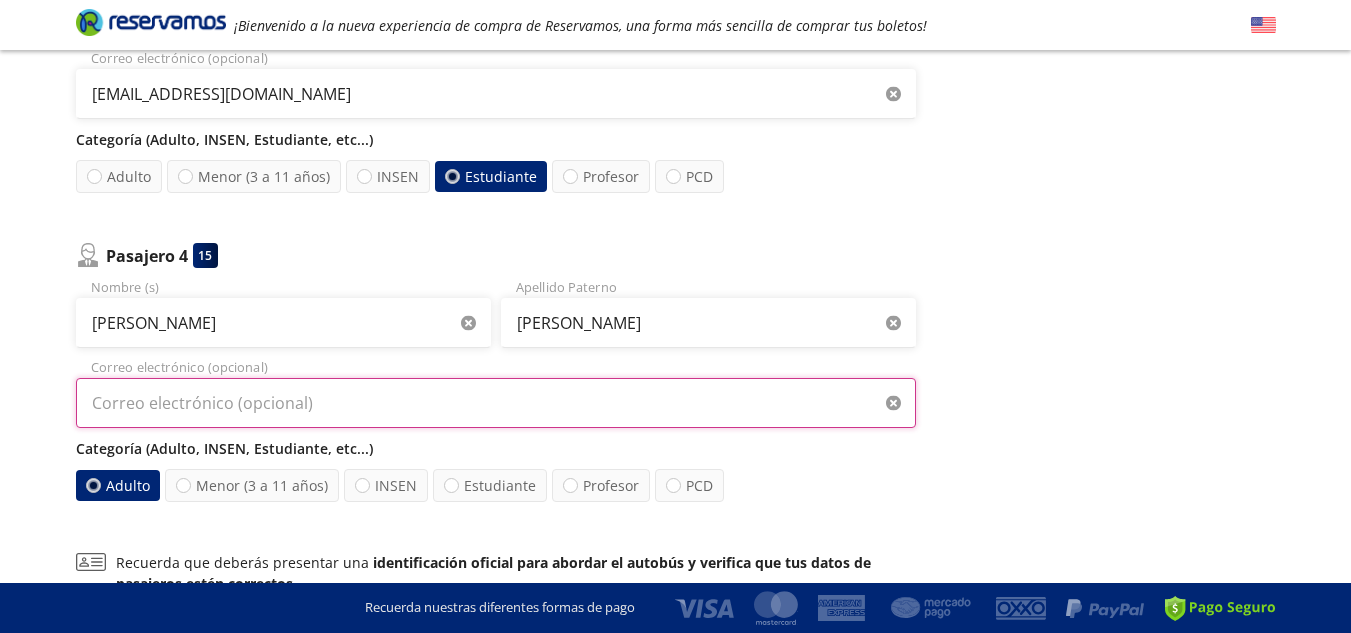 click on "Correo electrónico (opcional)" at bounding box center [496, 403] 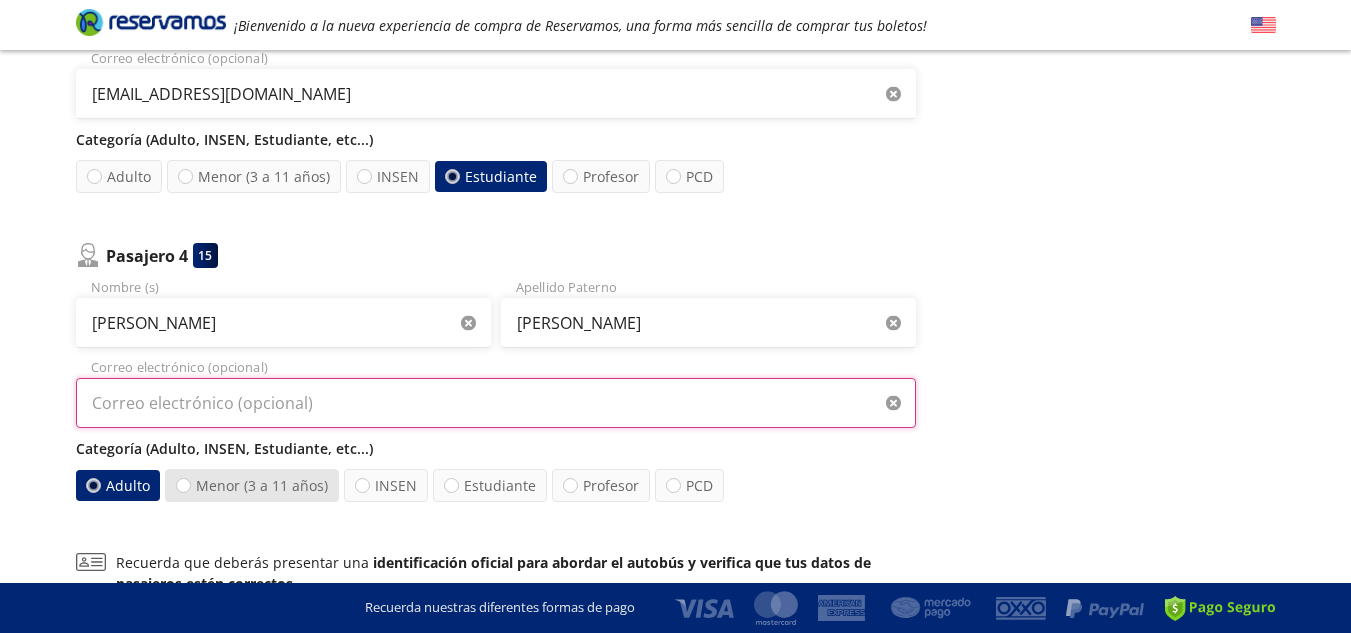 type on "[EMAIL_ADDRESS][DOMAIN_NAME]" 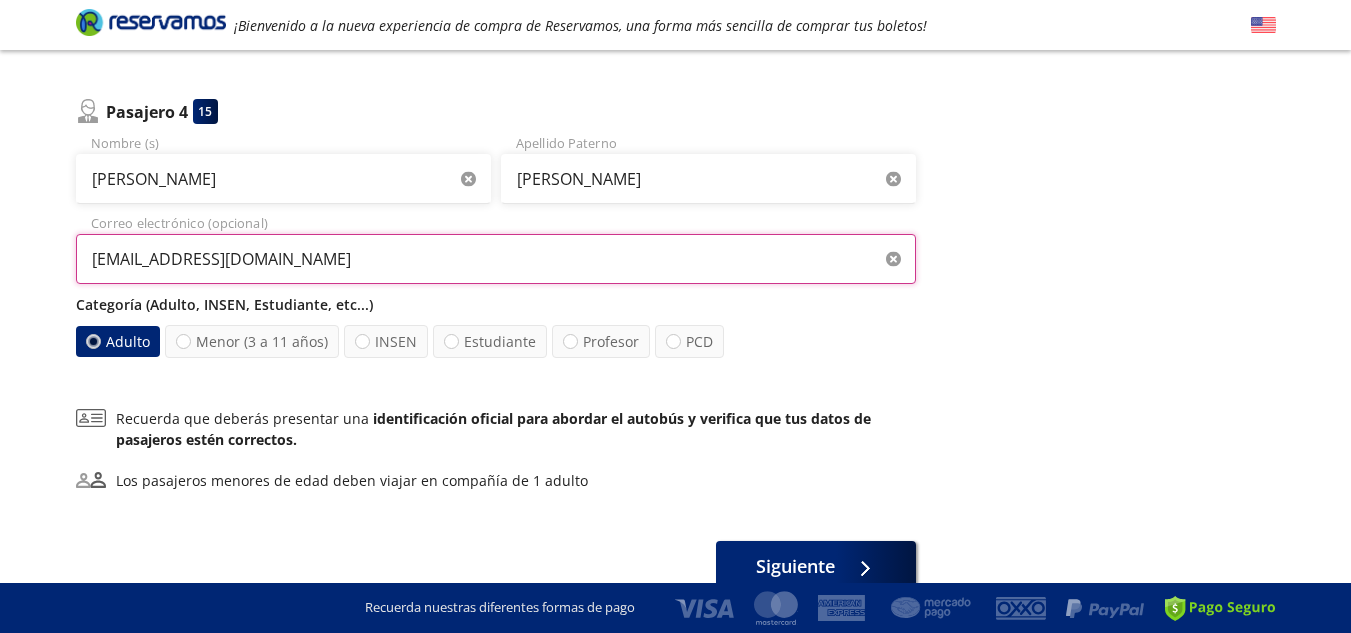 scroll, scrollTop: 1202, scrollLeft: 0, axis: vertical 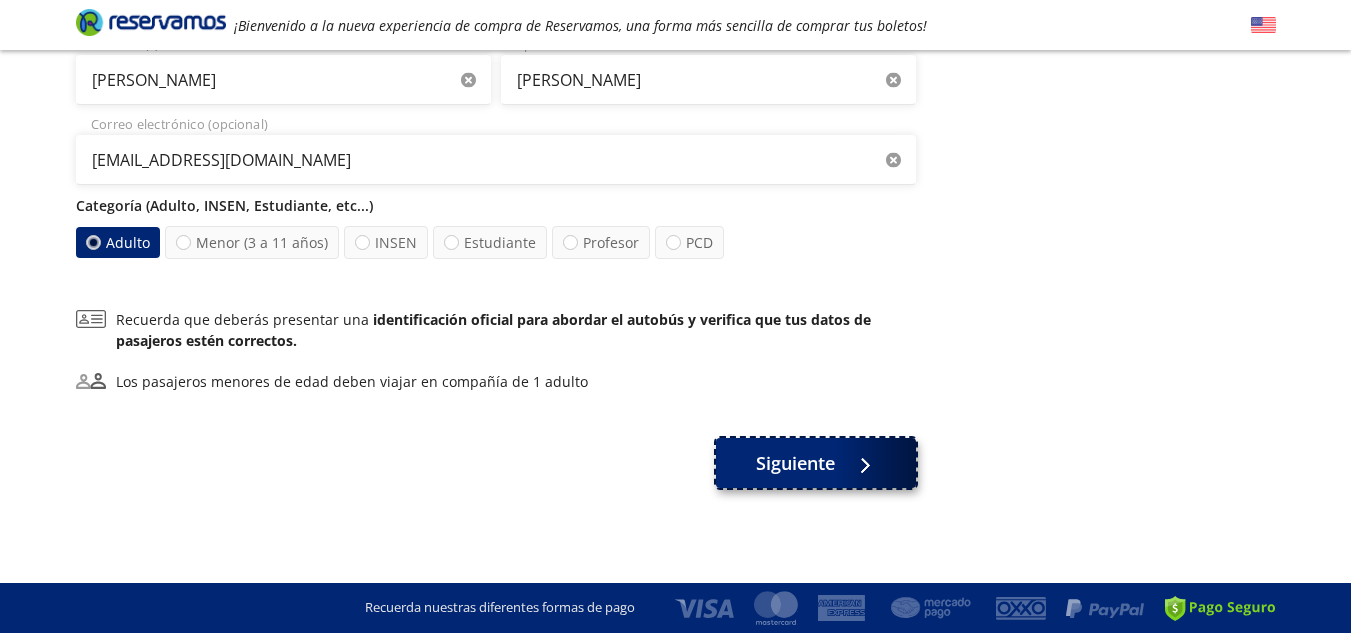 click 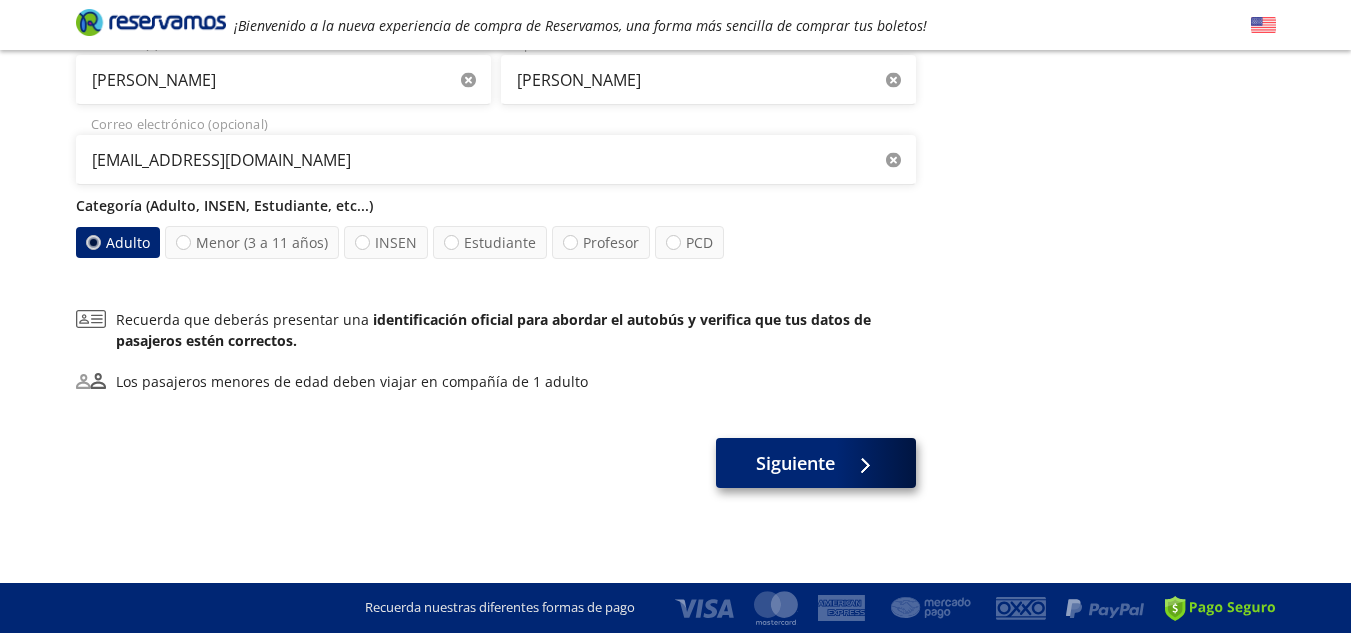 scroll, scrollTop: 0, scrollLeft: 0, axis: both 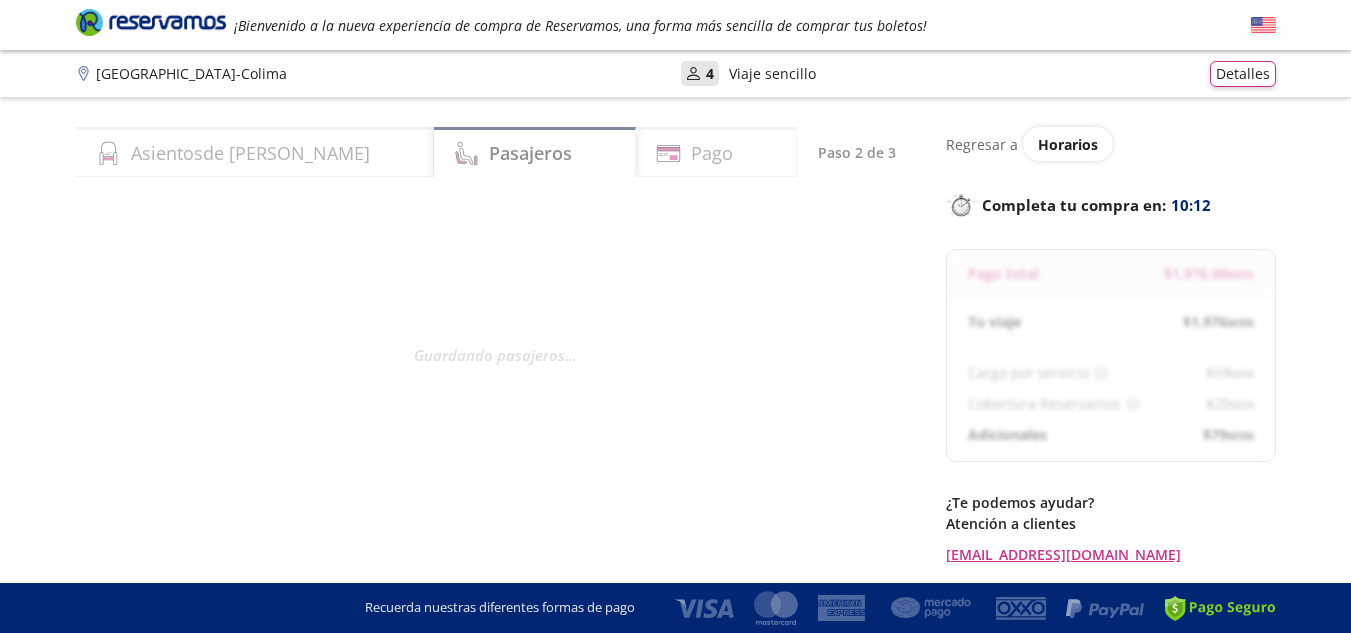 select on "MX" 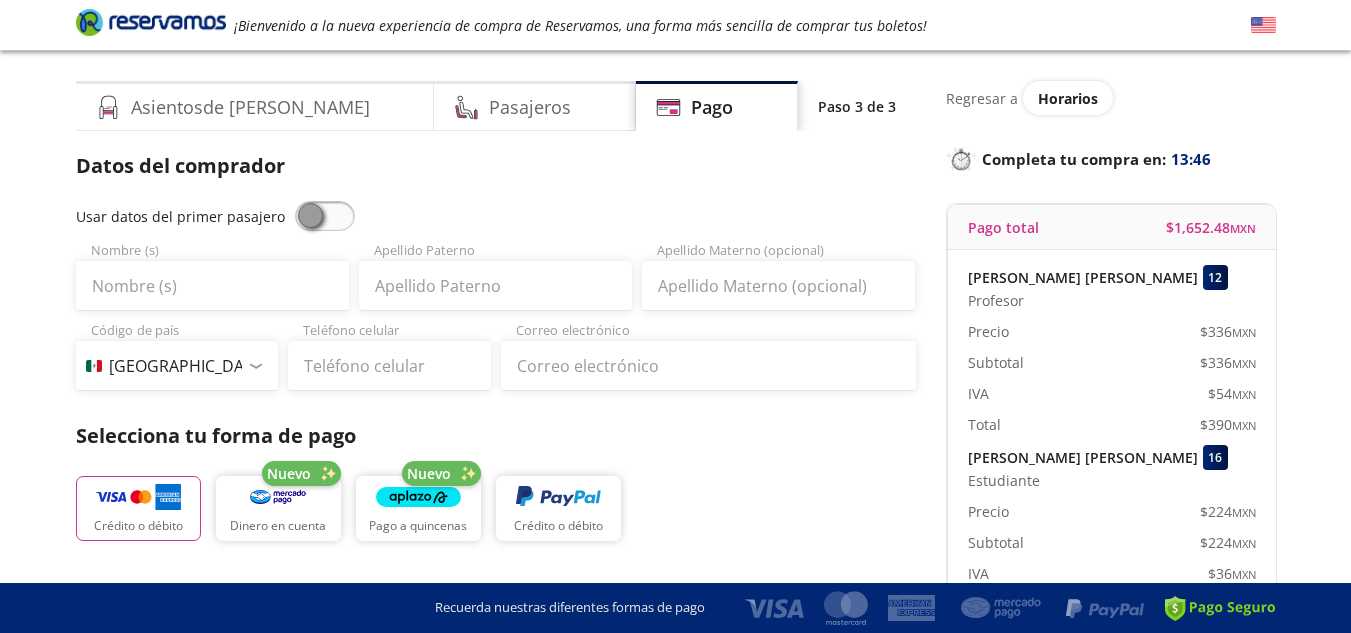scroll, scrollTop: 57, scrollLeft: 0, axis: vertical 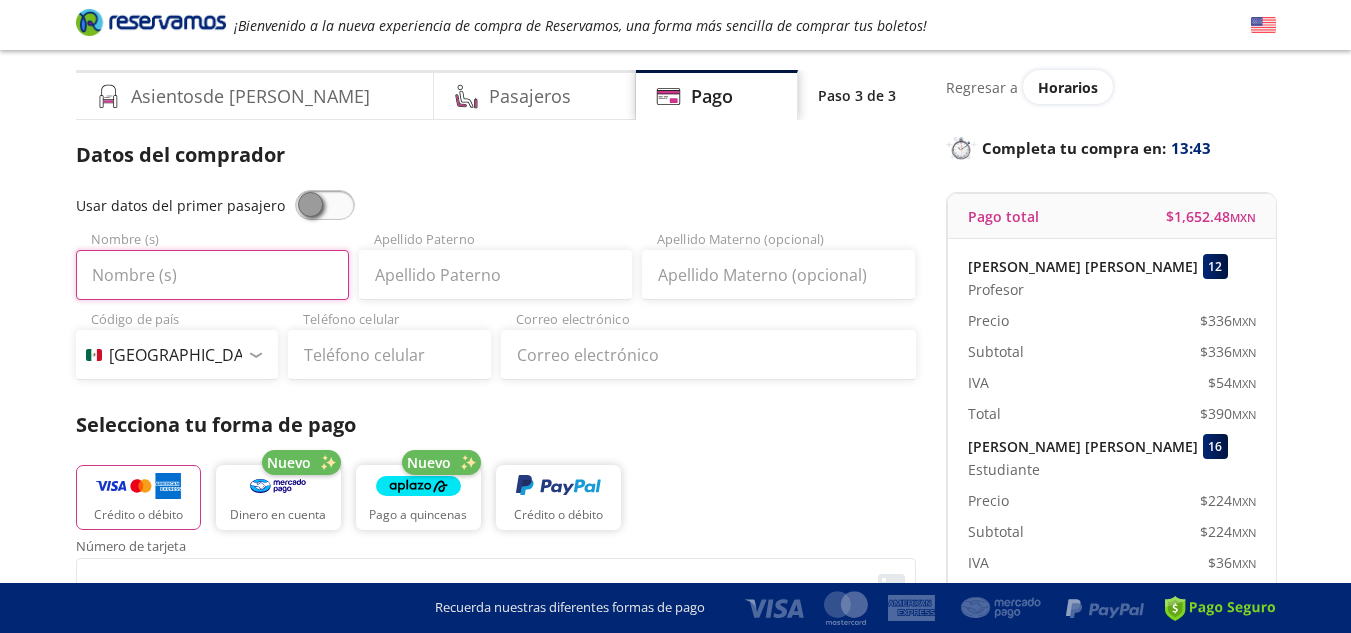 click on "Nombre (s)" at bounding box center [212, 275] 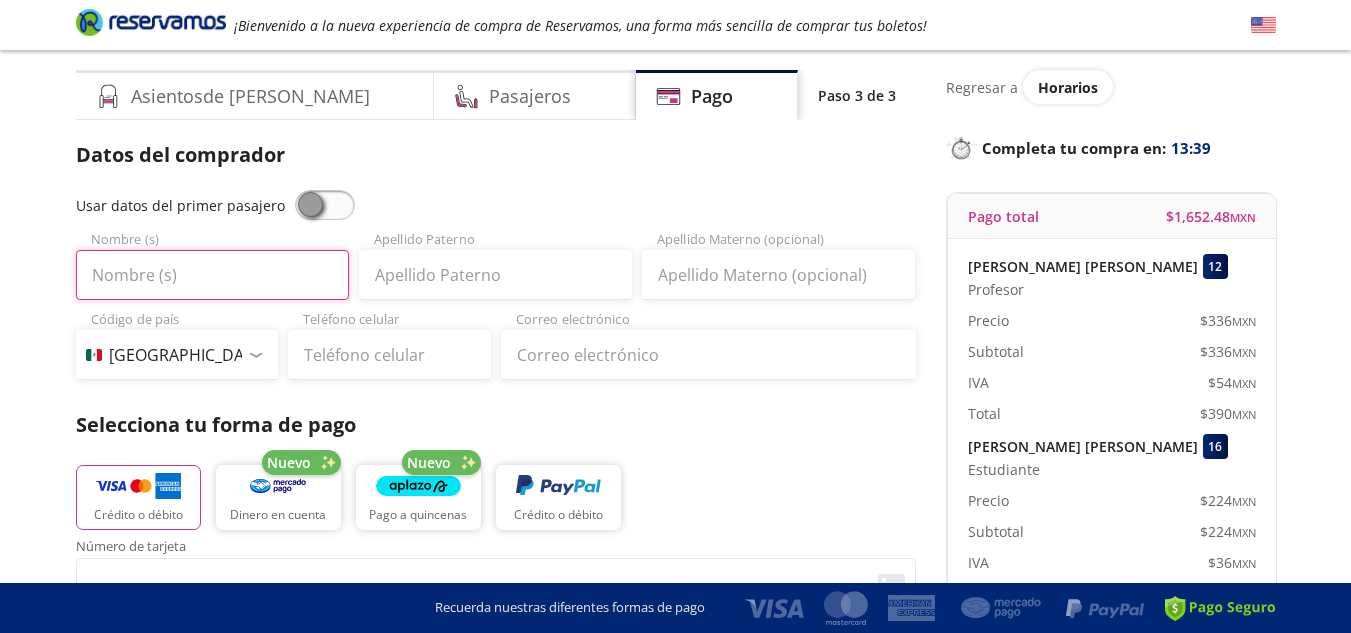 type on "[PERSON_NAME]" 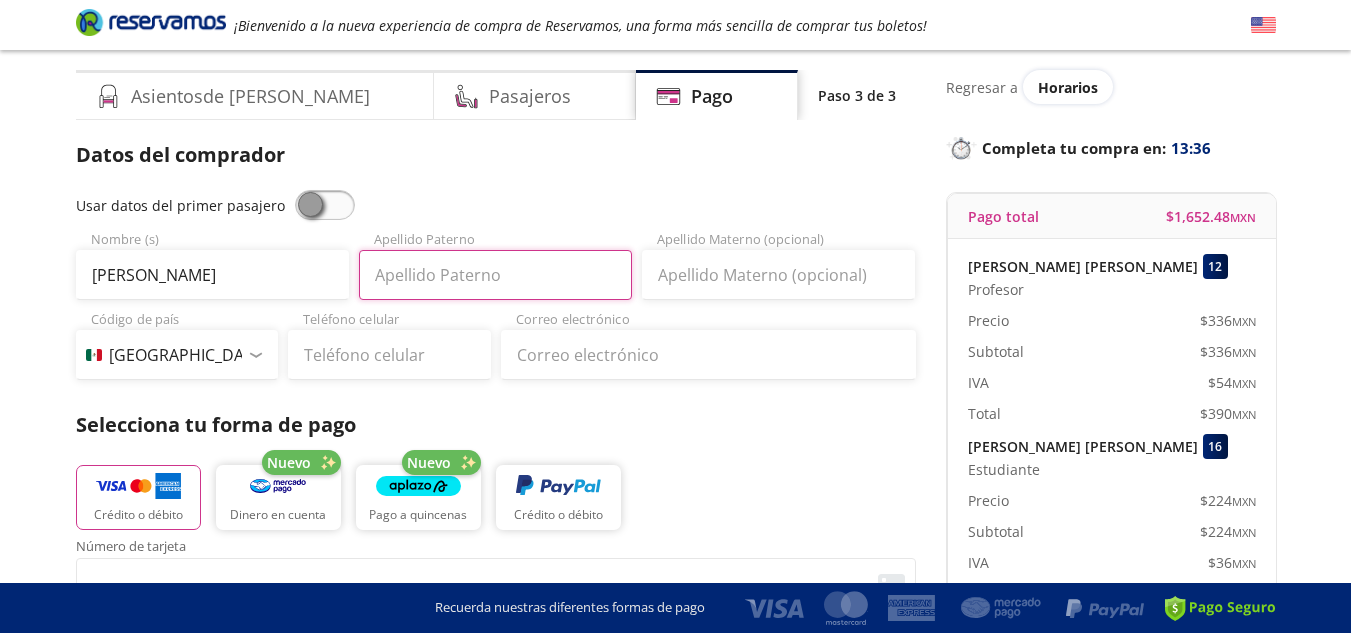 click on "Apellido Paterno" at bounding box center [495, 275] 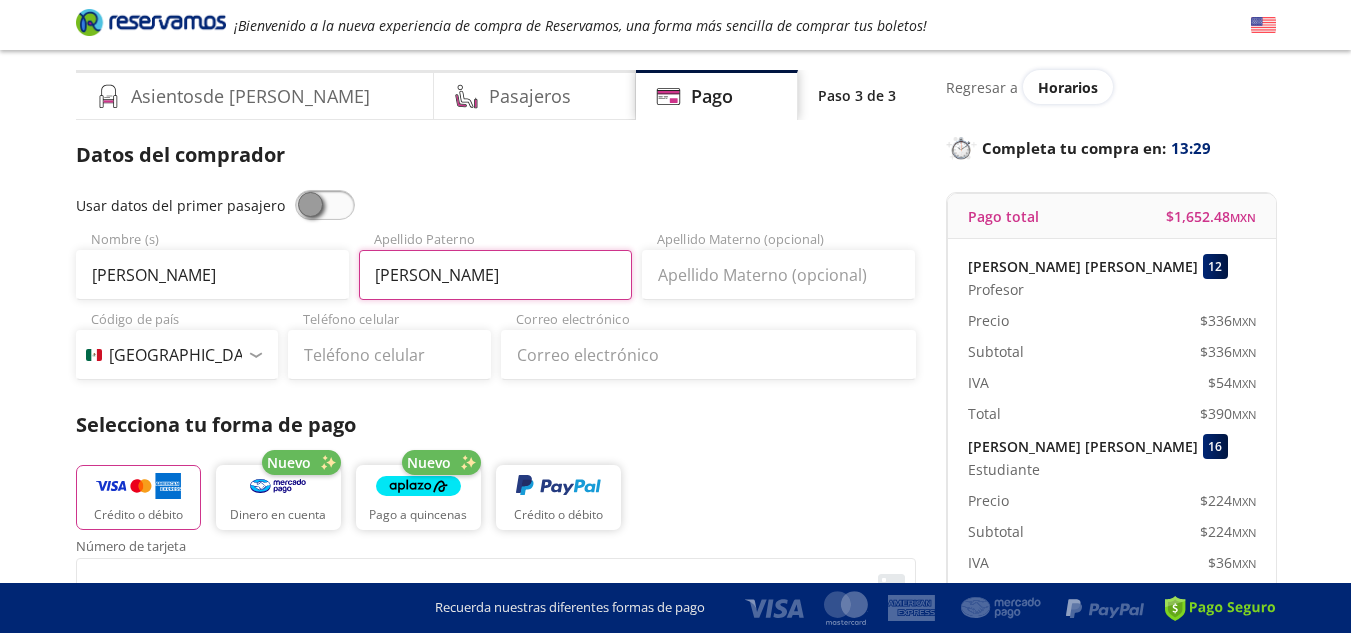 type on "[PERSON_NAME]" 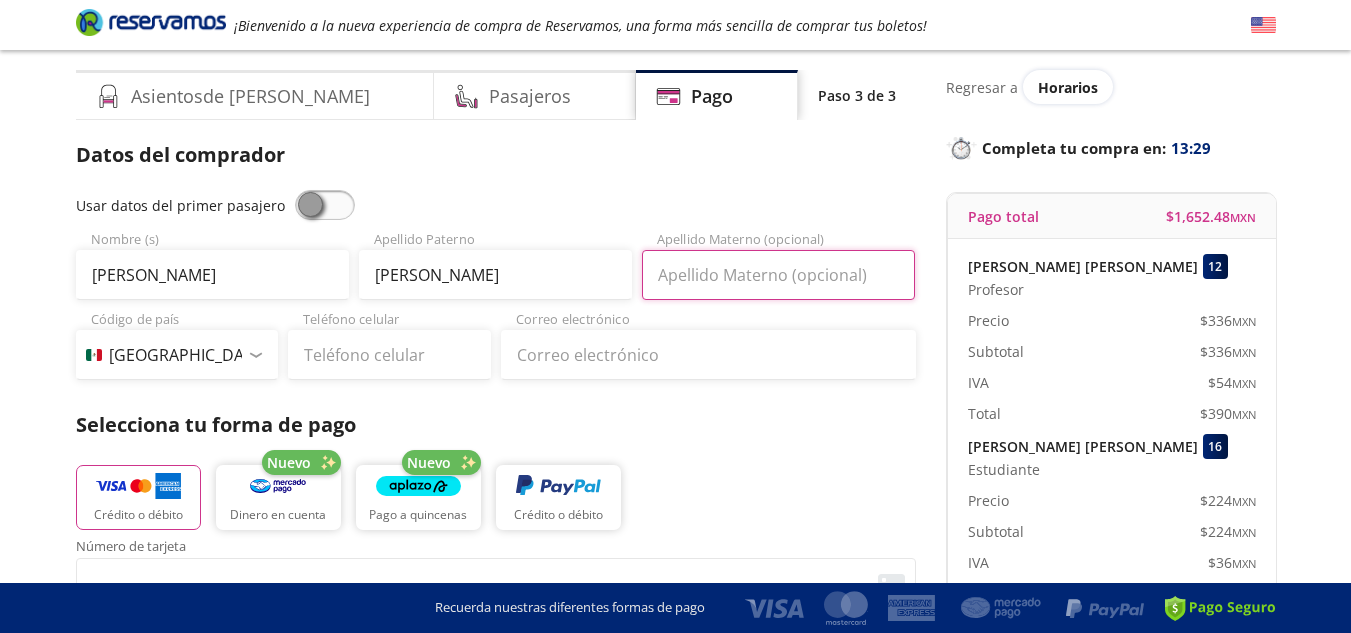 click on "Apellido Materno (opcional)" at bounding box center [778, 275] 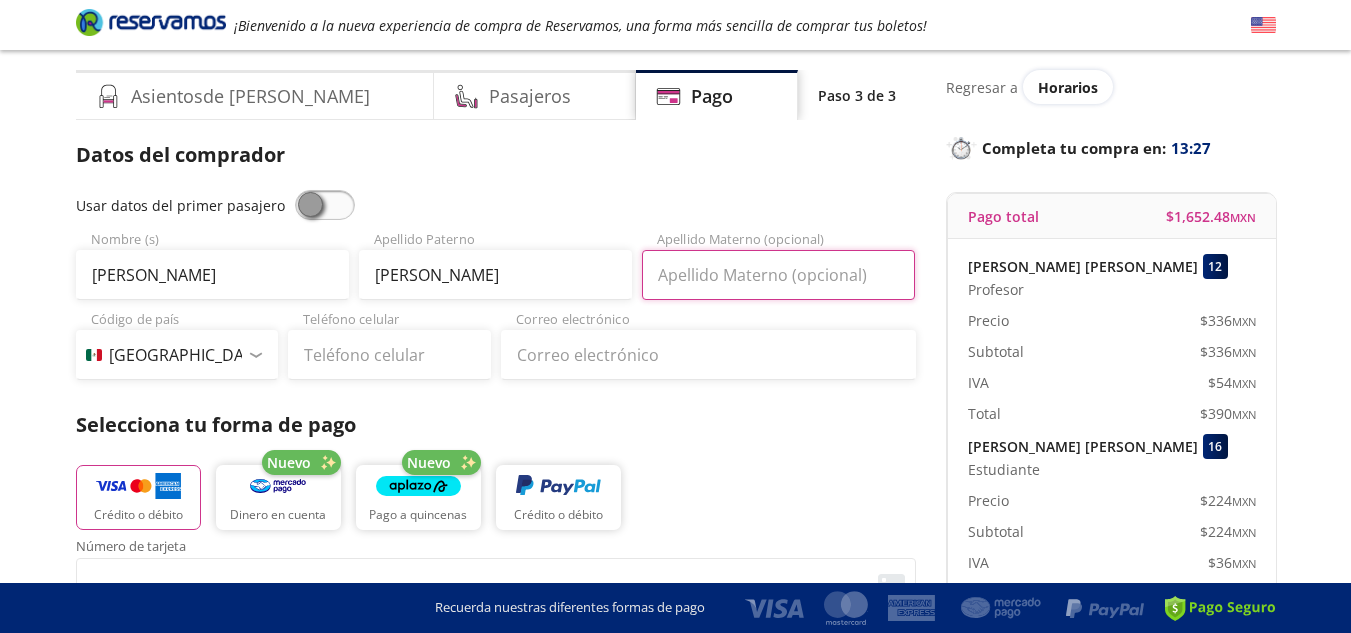 type on "[PERSON_NAME]" 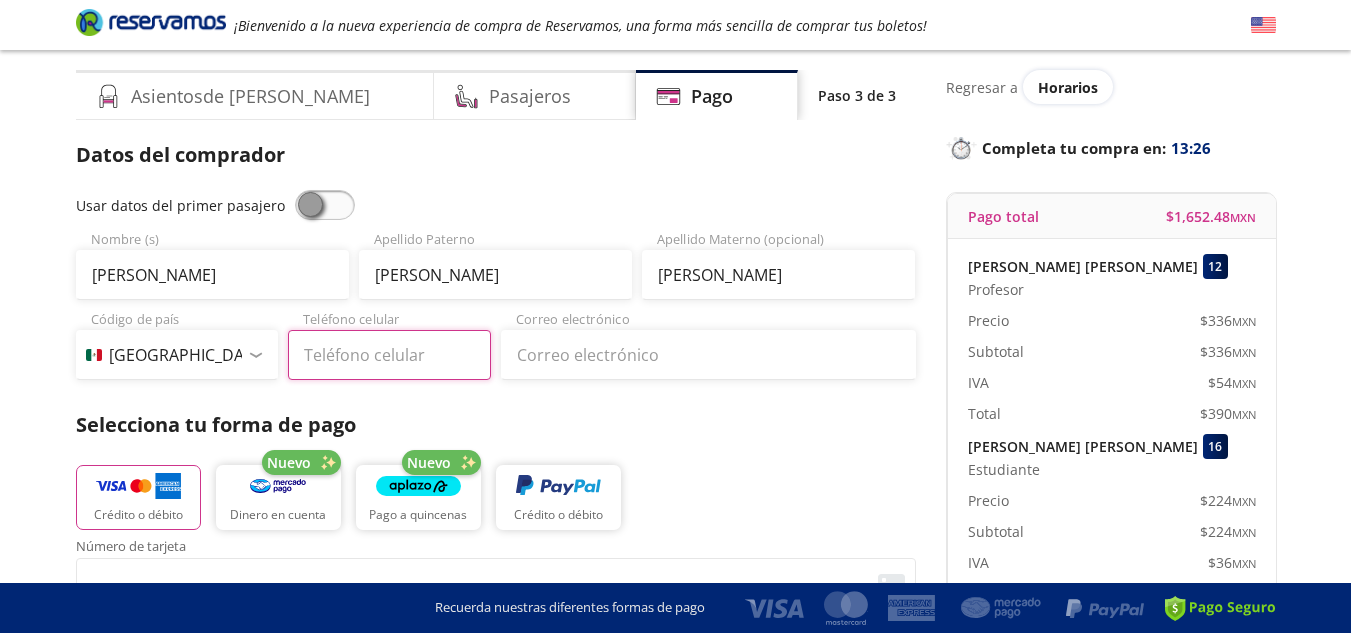 click on "Teléfono celular" at bounding box center [389, 355] 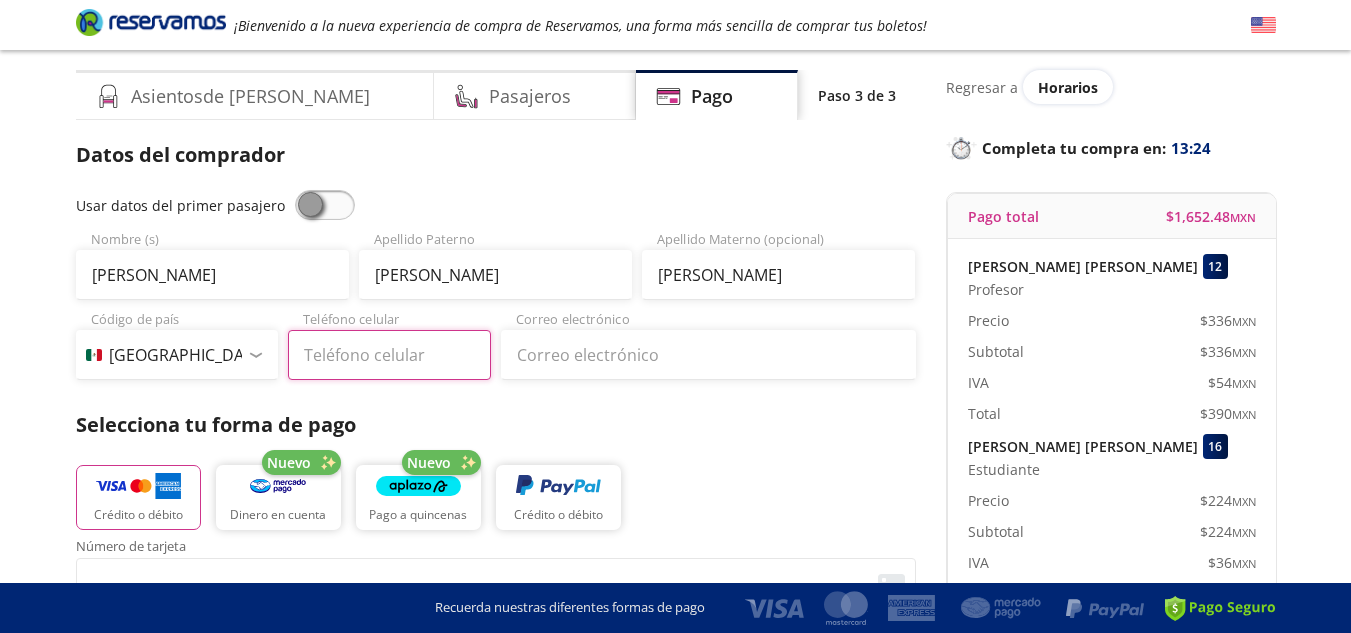 type on "314 100 8423" 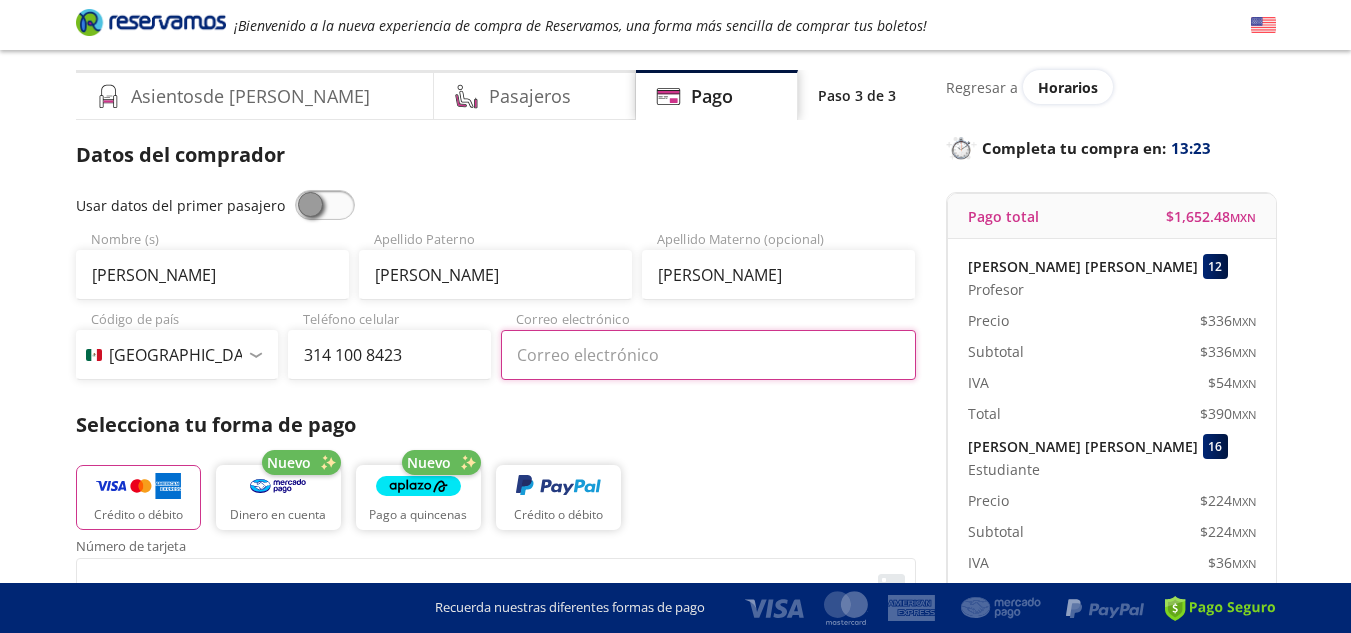 click on "Correo electrónico" at bounding box center (708, 355) 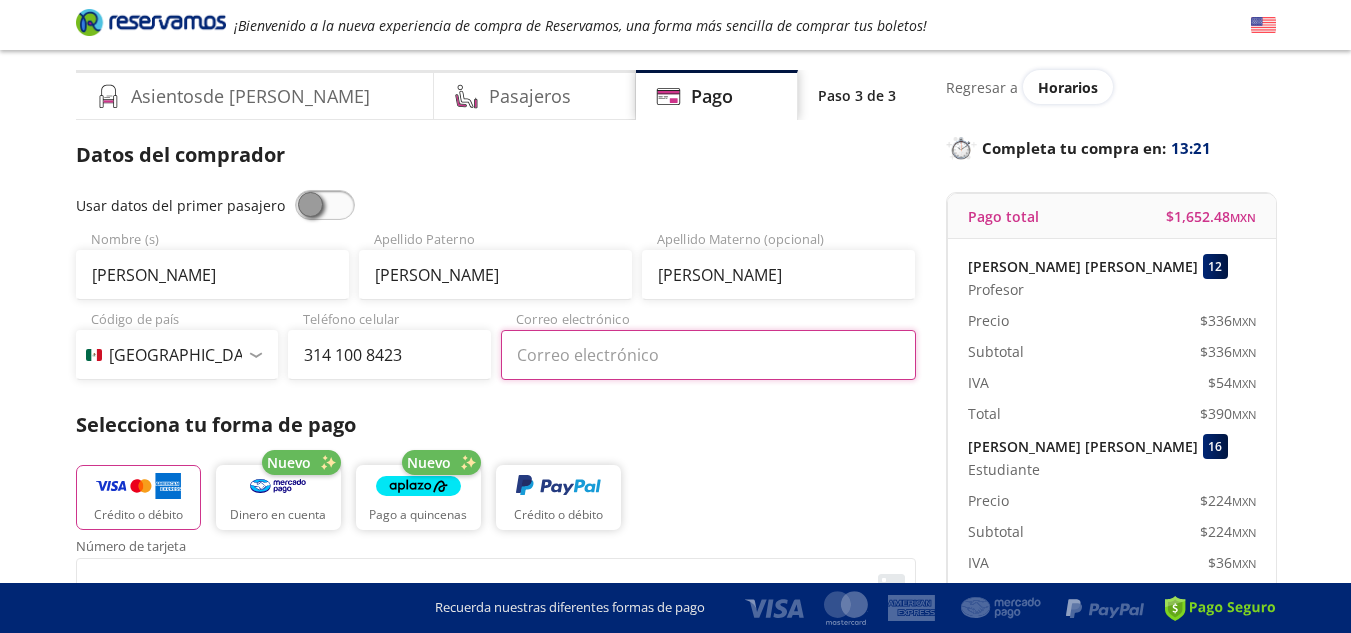 type on "[EMAIL_ADDRESS][DOMAIN_NAME]" 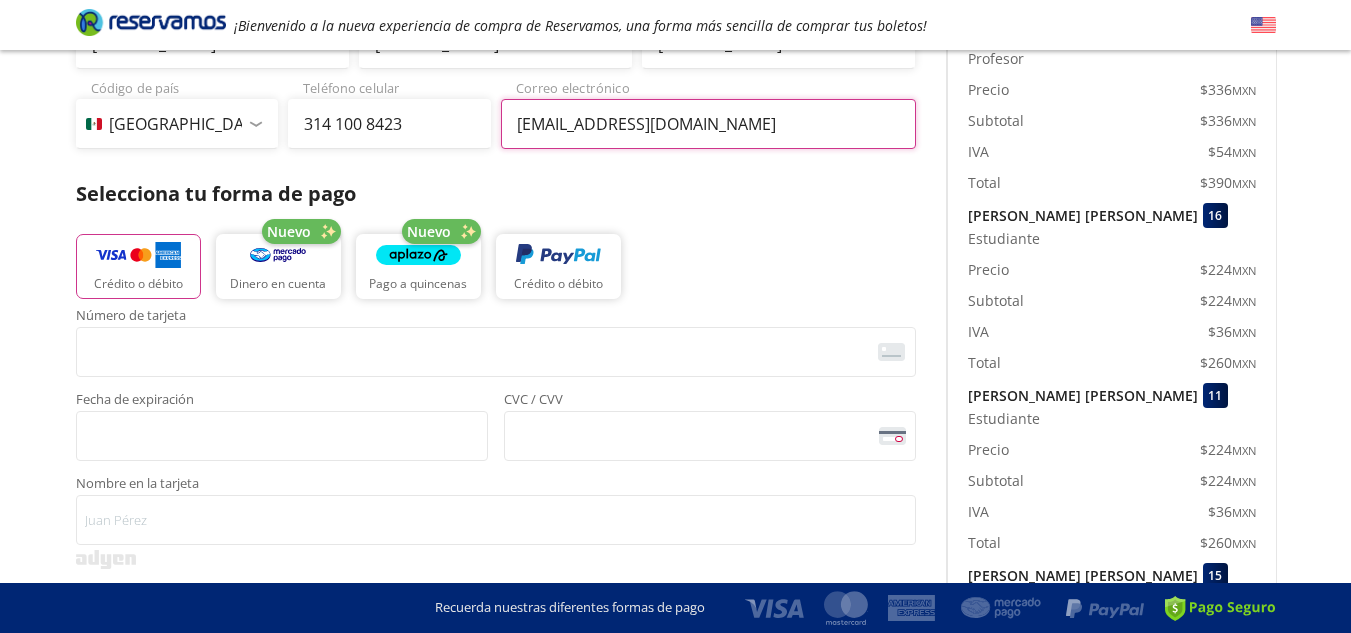 scroll, scrollTop: 293, scrollLeft: 0, axis: vertical 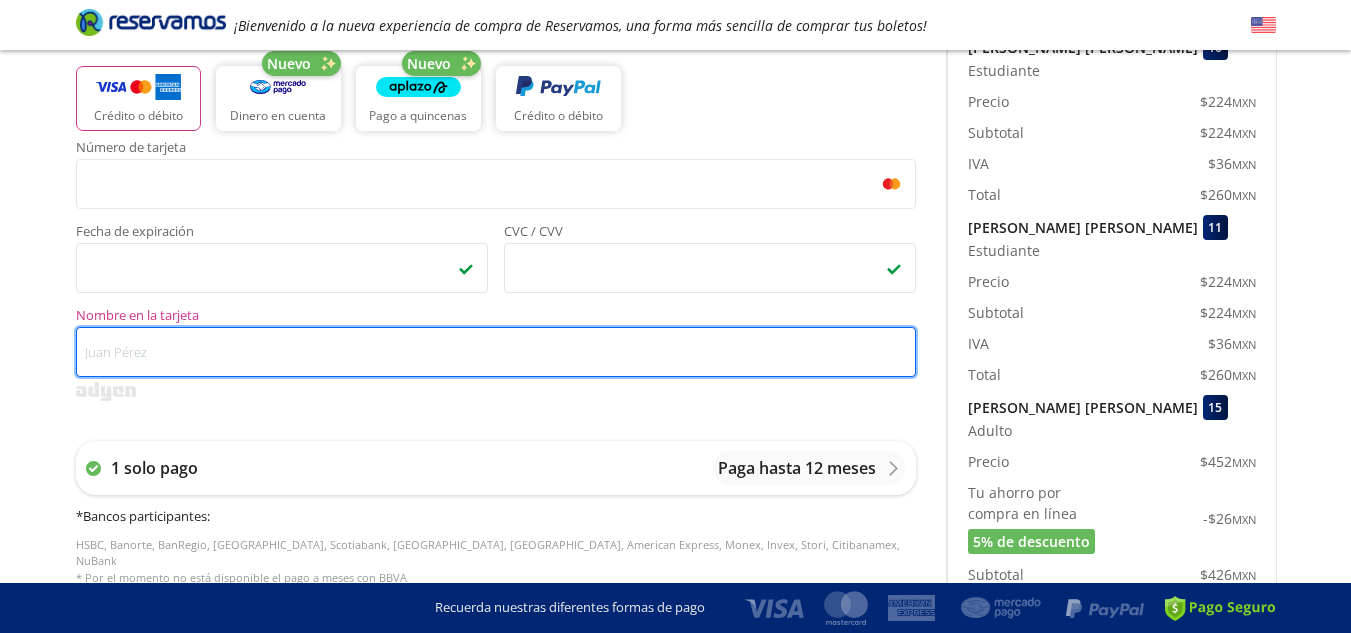 click on "Nombre en la tarjeta" at bounding box center [496, 352] 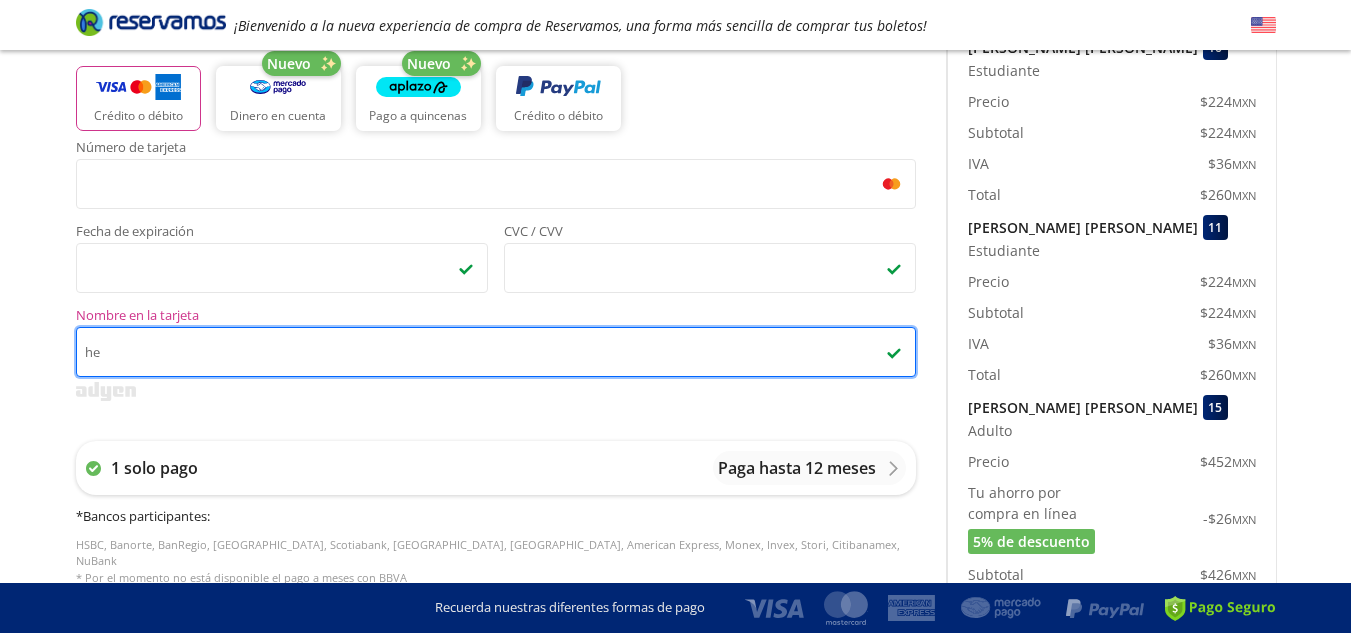 type on "h" 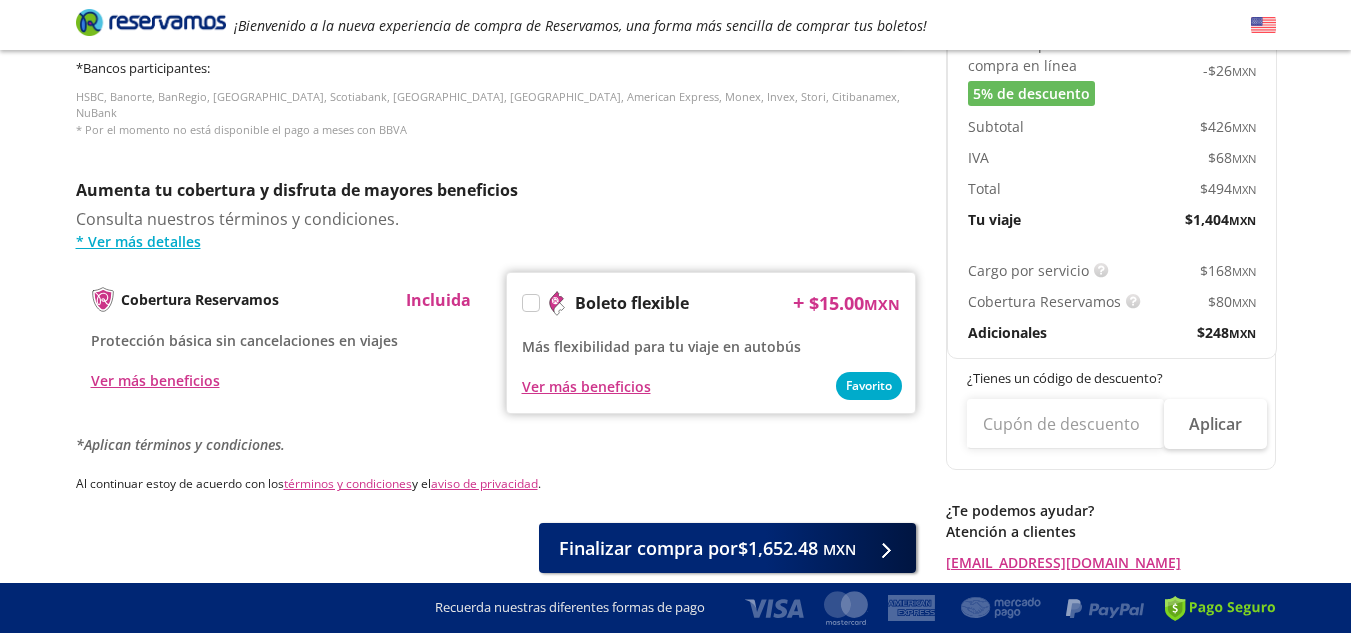 scroll, scrollTop: 906, scrollLeft: 0, axis: vertical 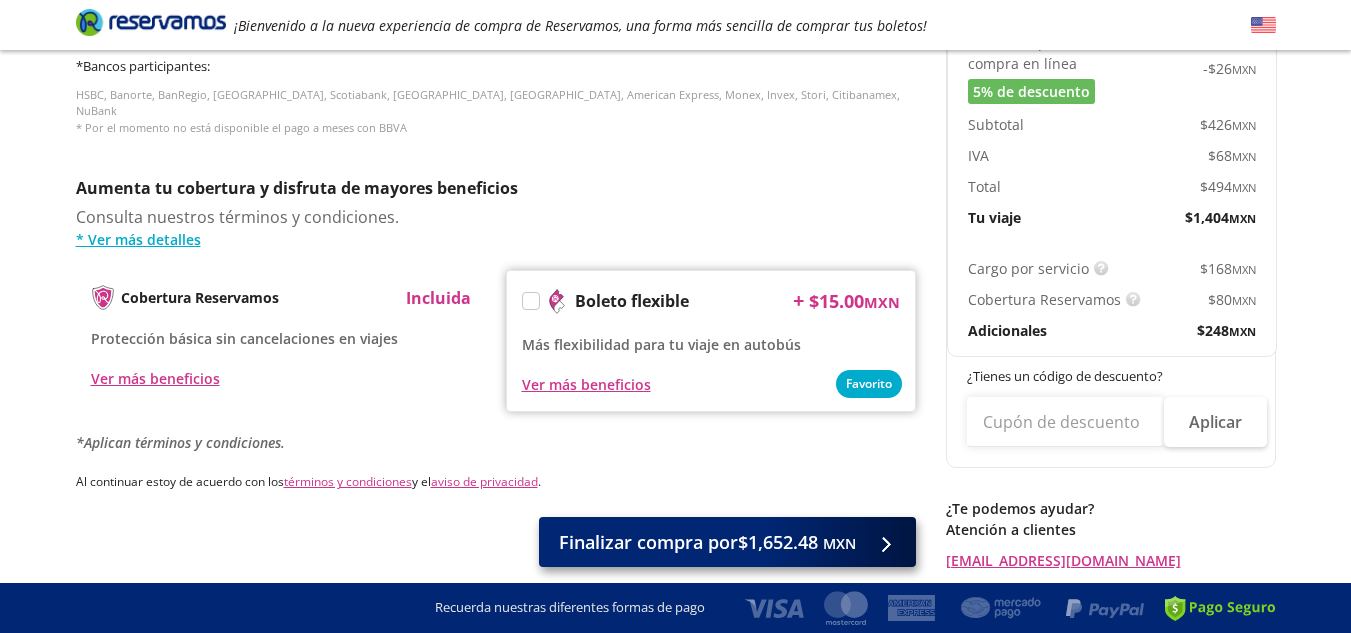 type on "[PERSON_NAME] [PERSON_NAME]" 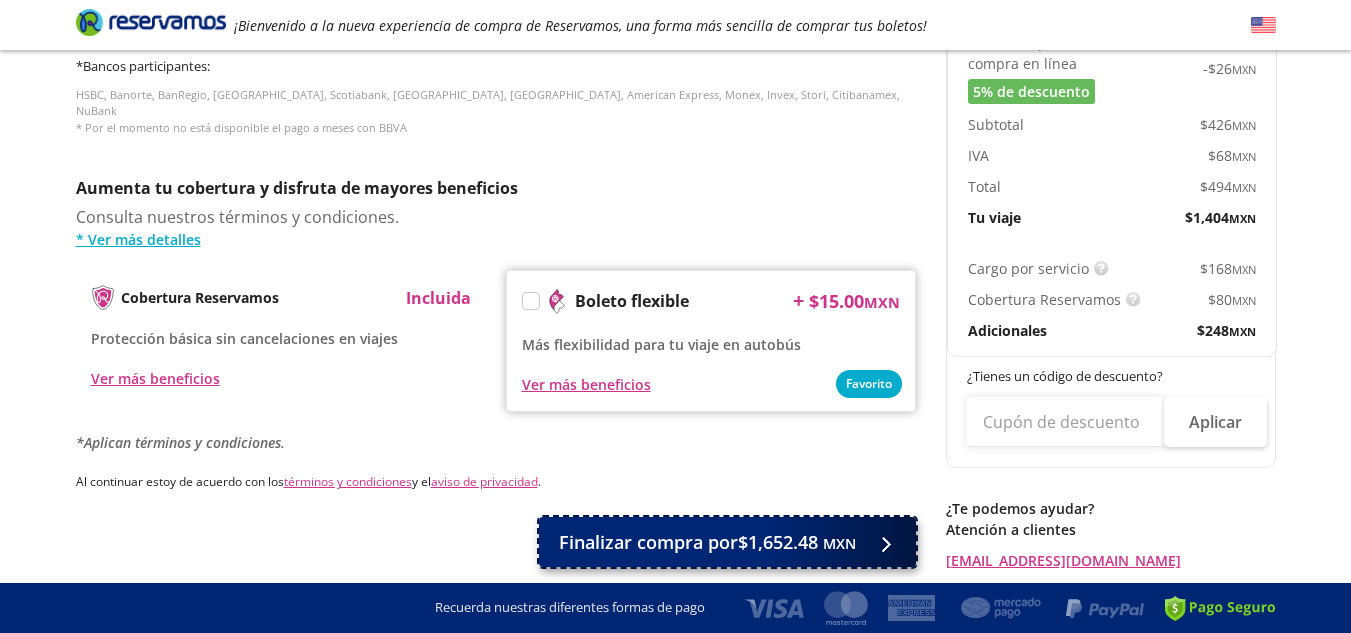 click on "Finalizar compra por  $1,652.48   MXN" at bounding box center (707, 542) 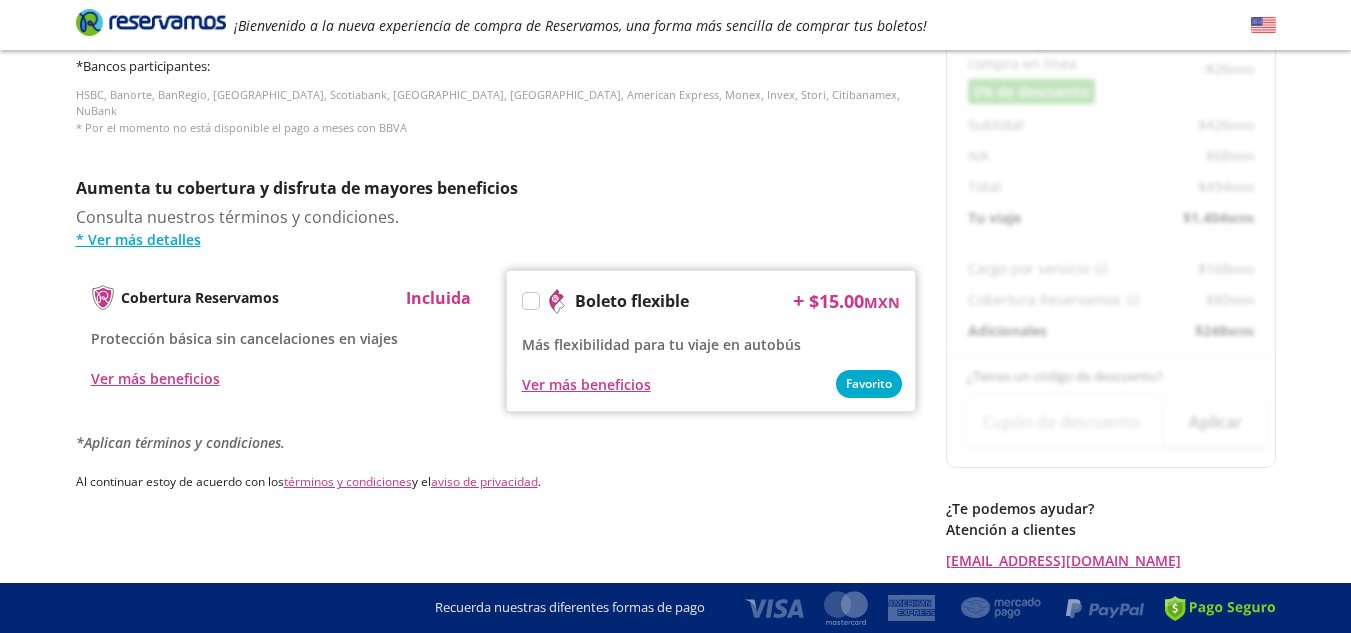 scroll, scrollTop: 0, scrollLeft: 0, axis: both 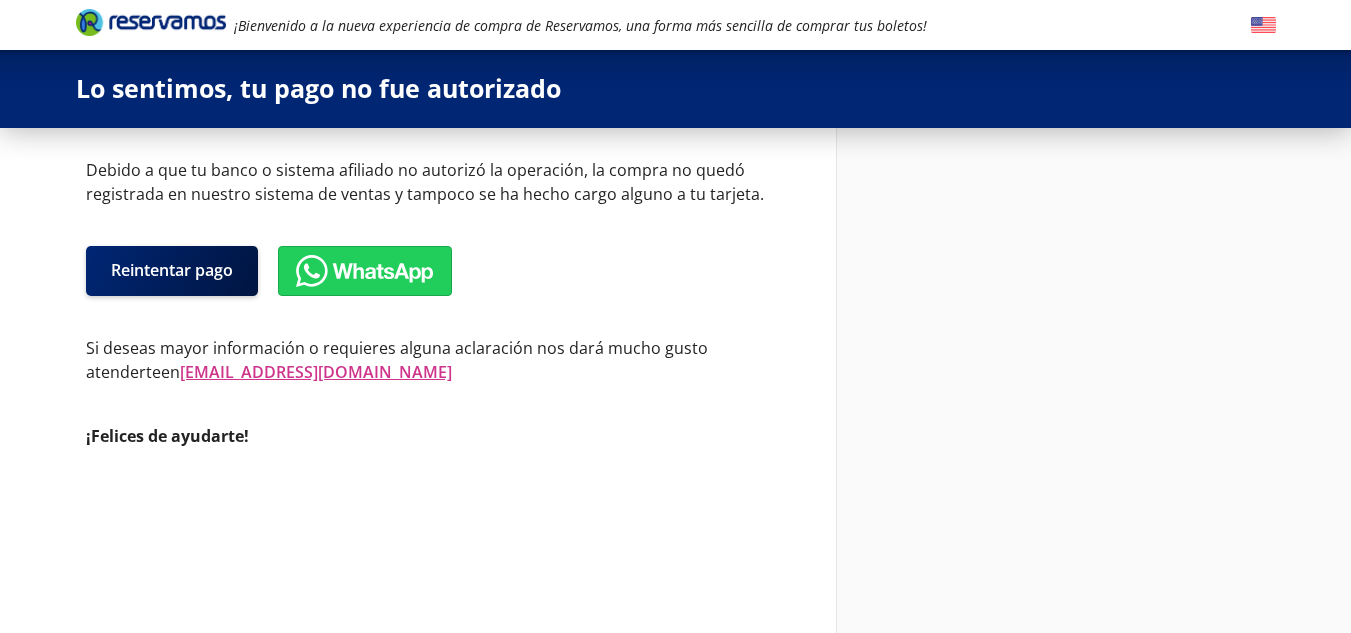 click on "Reintentar pago" at bounding box center (446, 271) 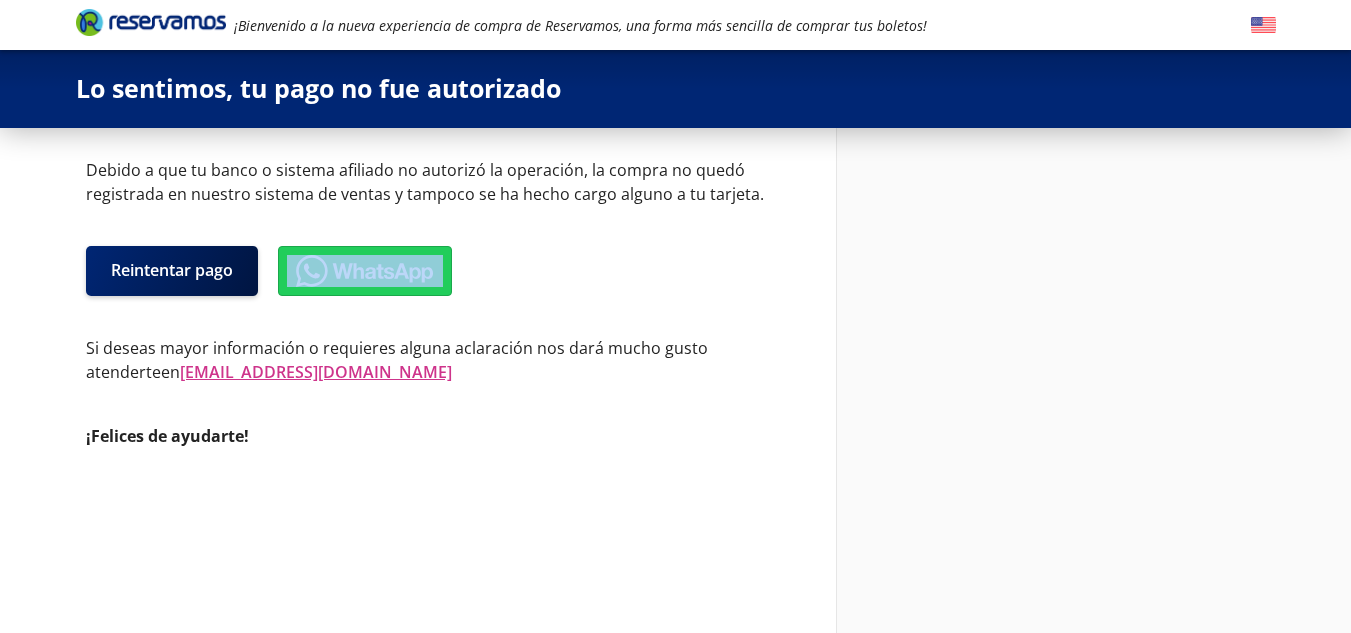 click on "Reintentar pago" at bounding box center [446, 271] 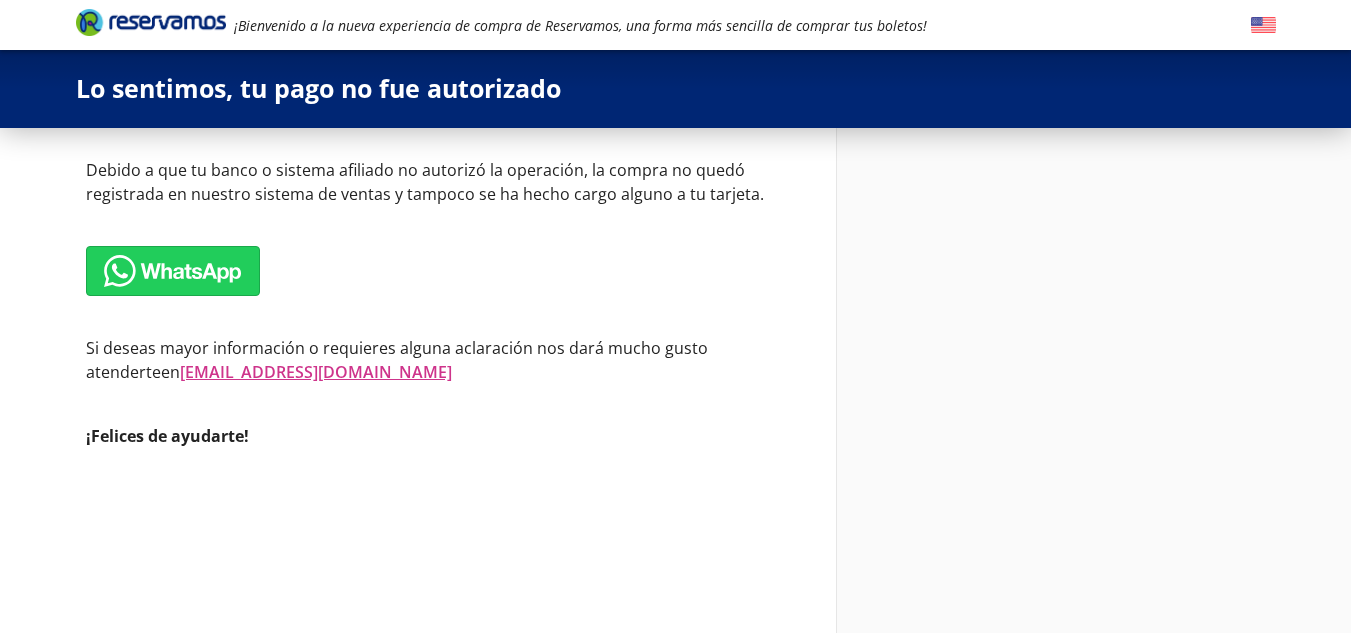 scroll, scrollTop: 0, scrollLeft: 0, axis: both 